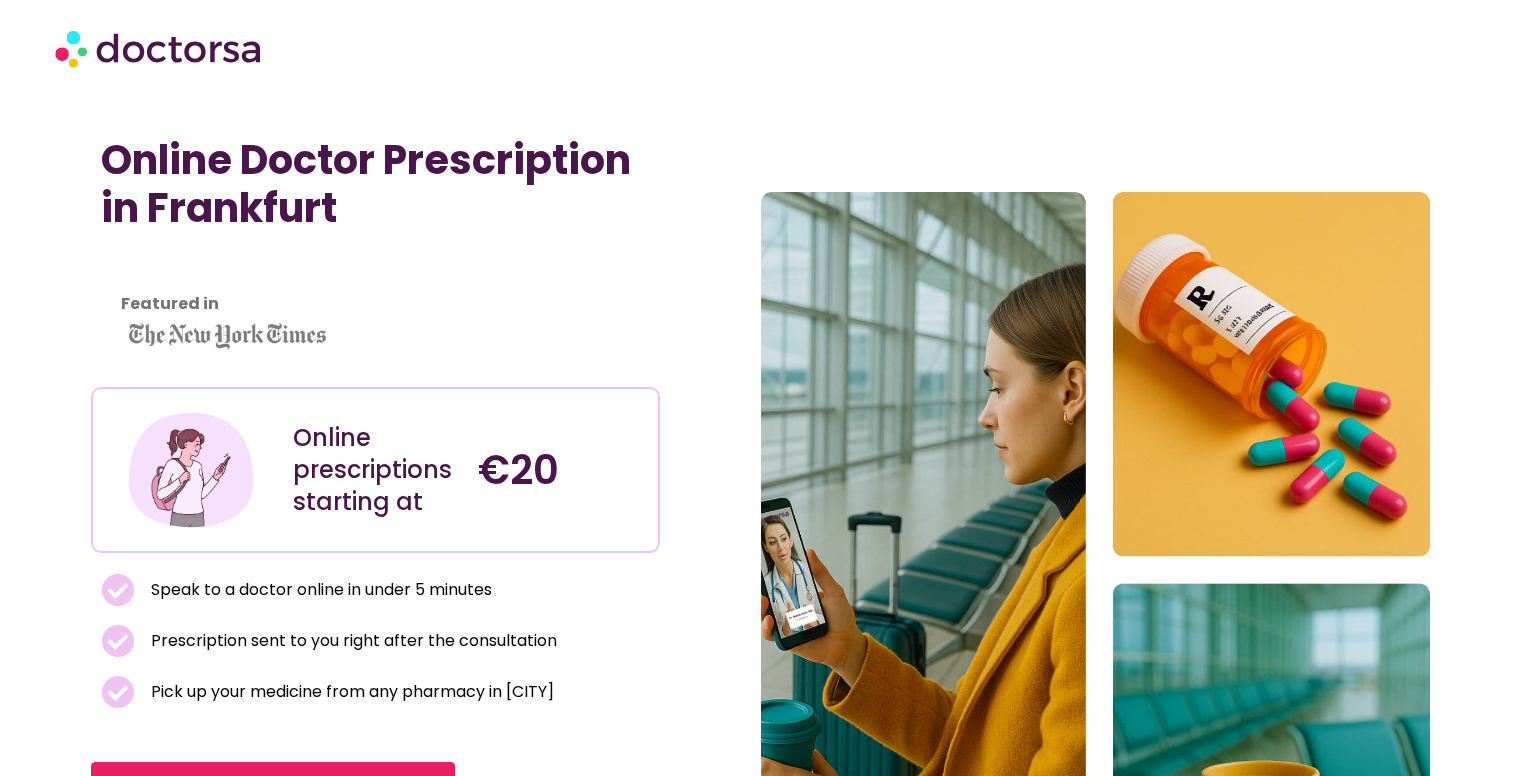 scroll, scrollTop: 0, scrollLeft: 0, axis: both 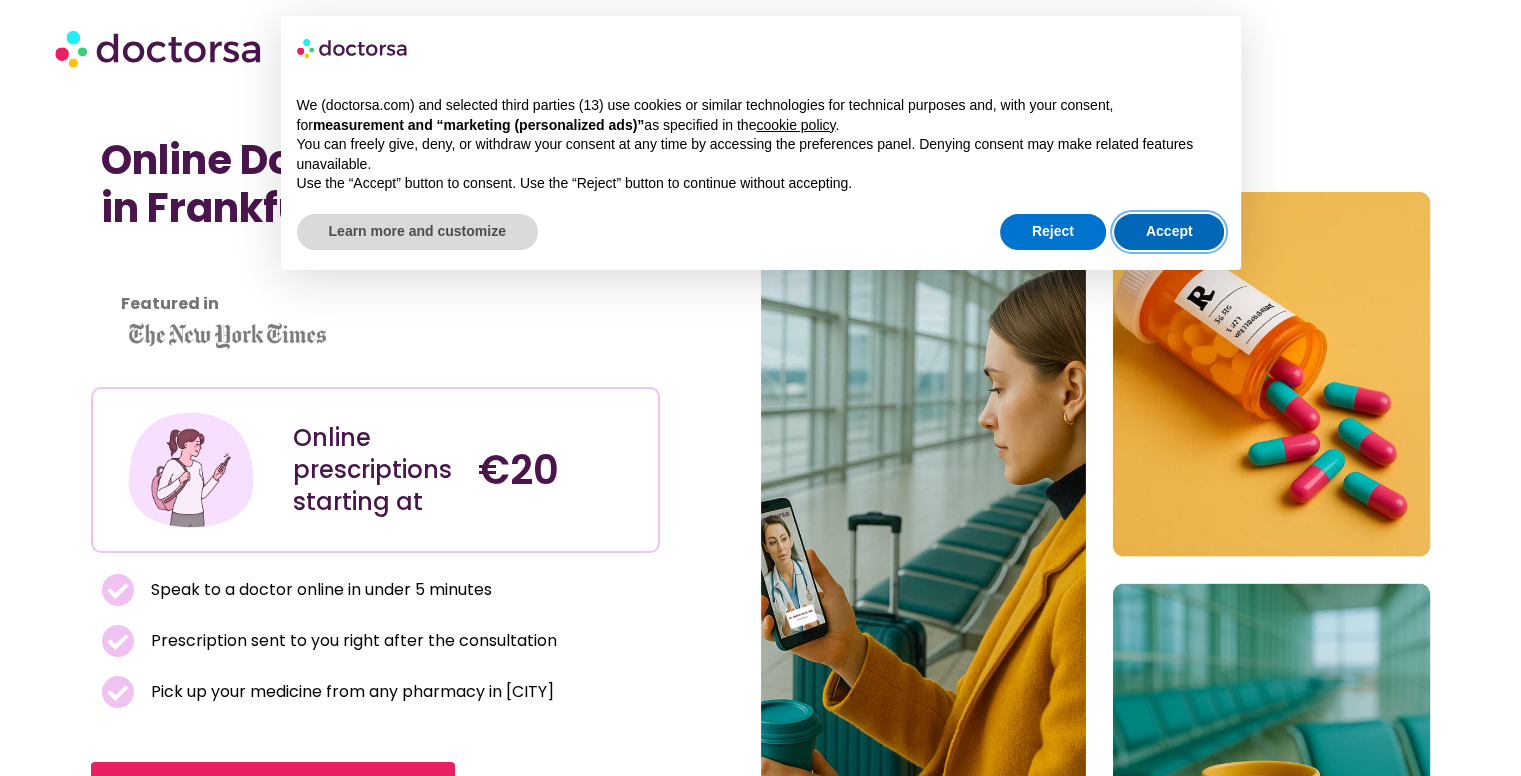 click on "Accept" at bounding box center [1169, 232] 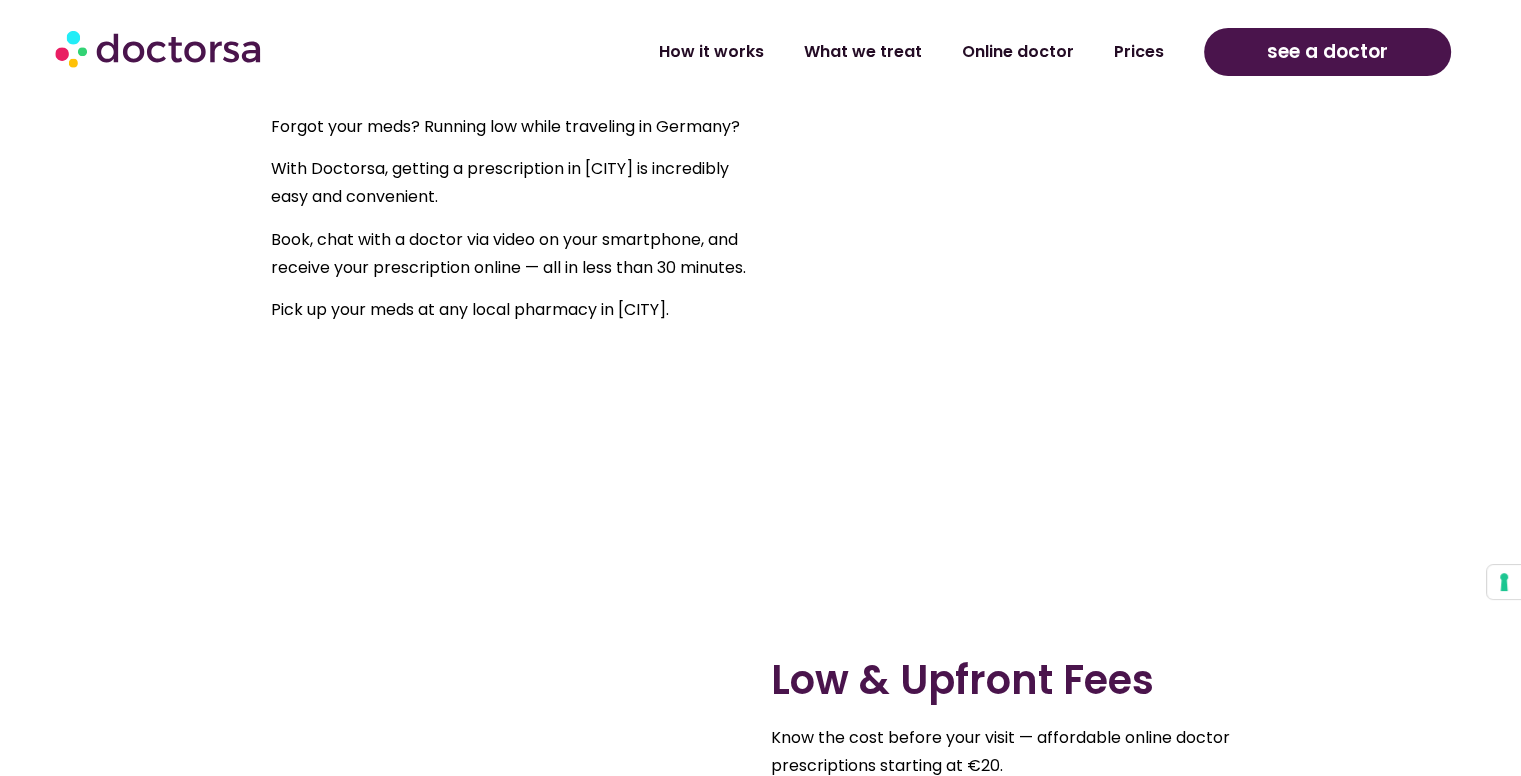 scroll, scrollTop: 1227, scrollLeft: 0, axis: vertical 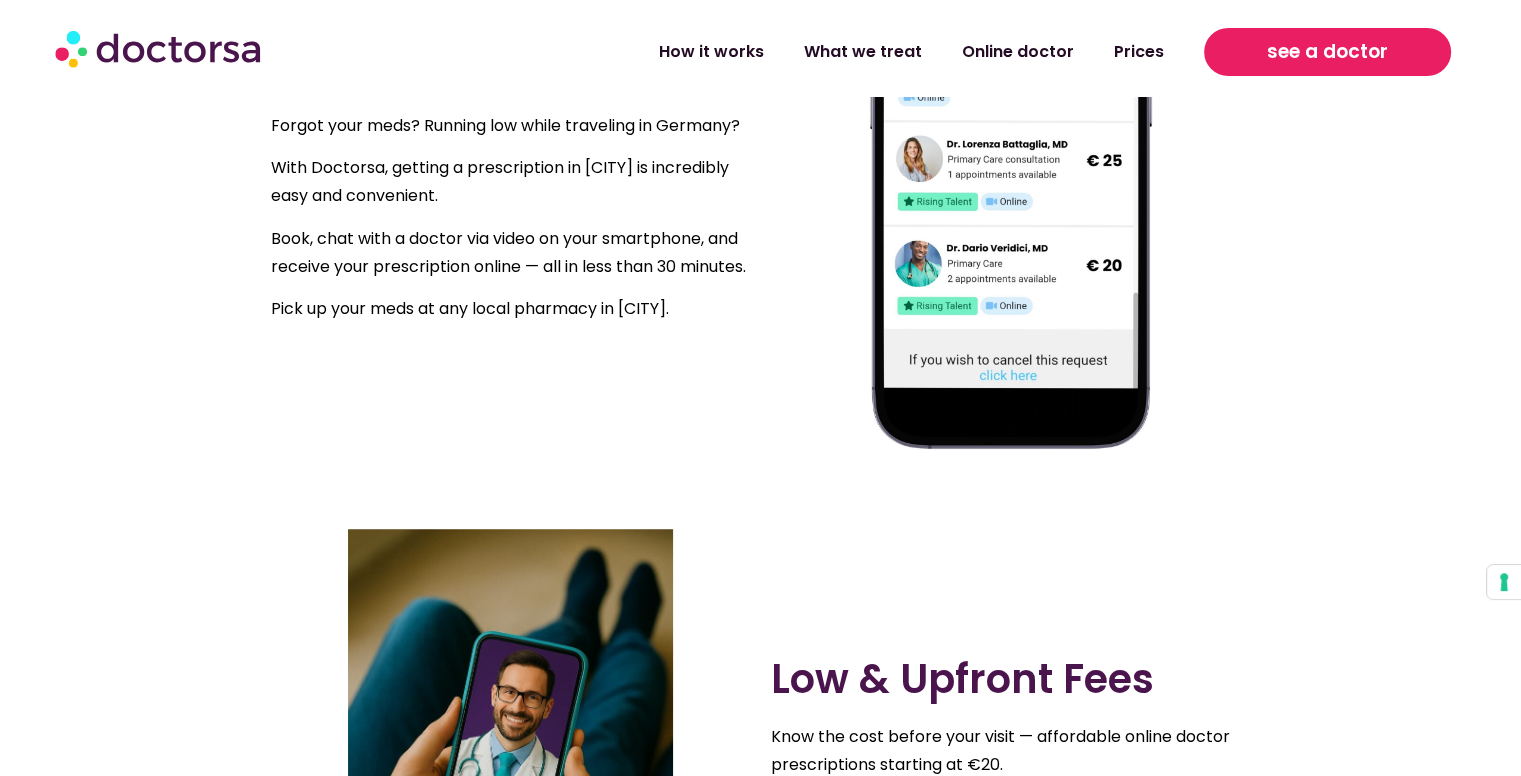 click on "see a doctor" at bounding box center (1327, 52) 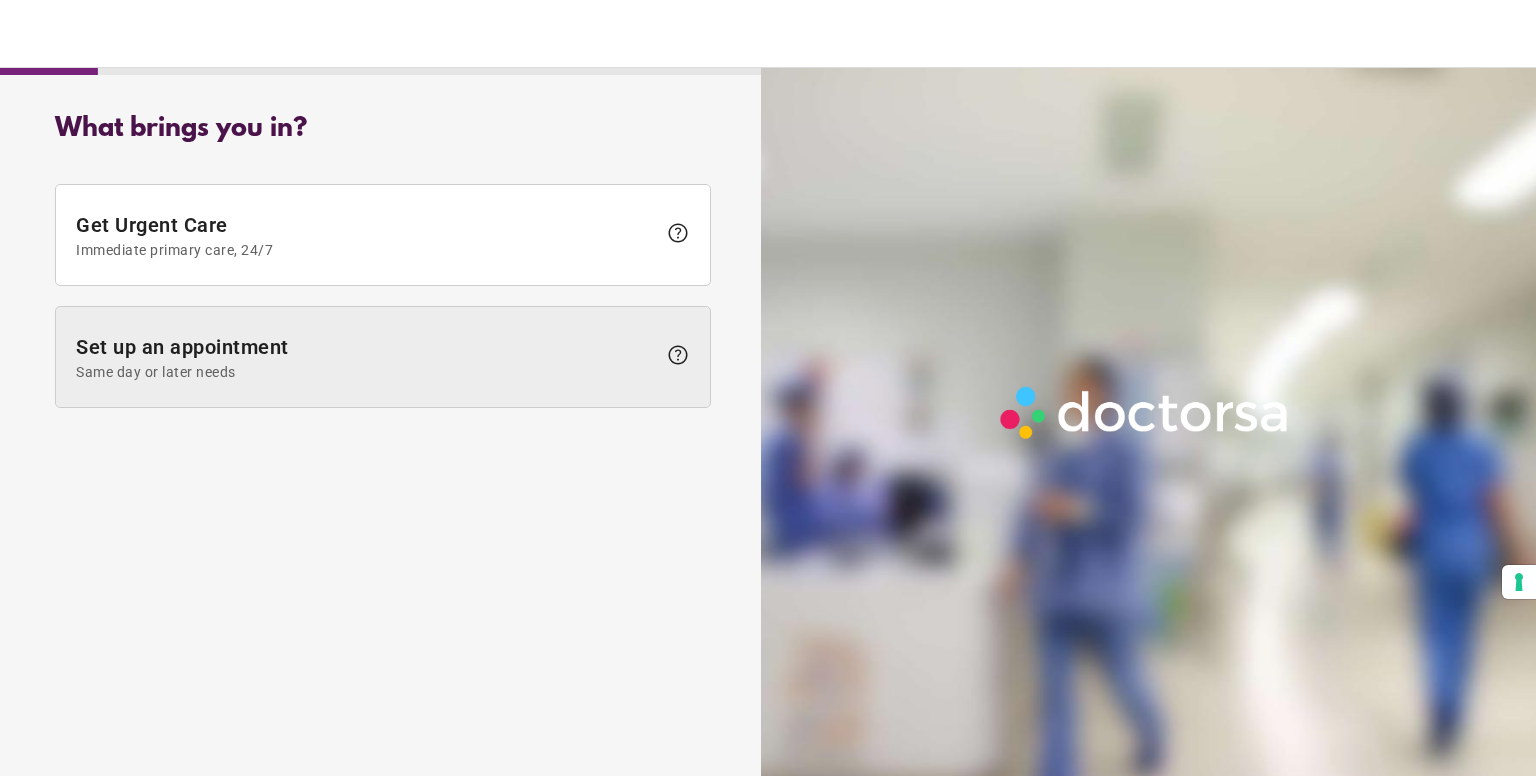 scroll, scrollTop: 0, scrollLeft: 0, axis: both 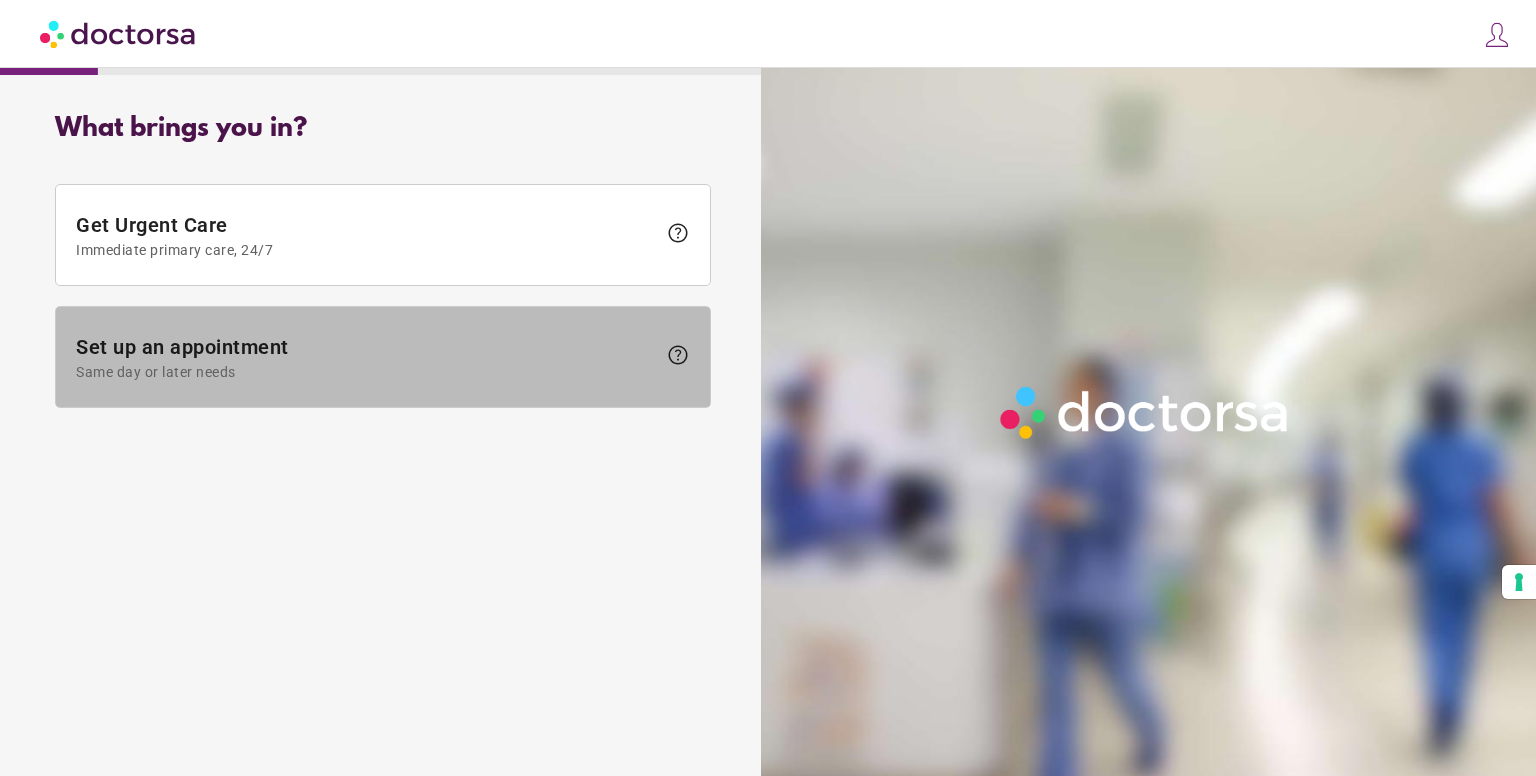 click on "Set up an appointment
Same day or later needs" at bounding box center [366, 357] 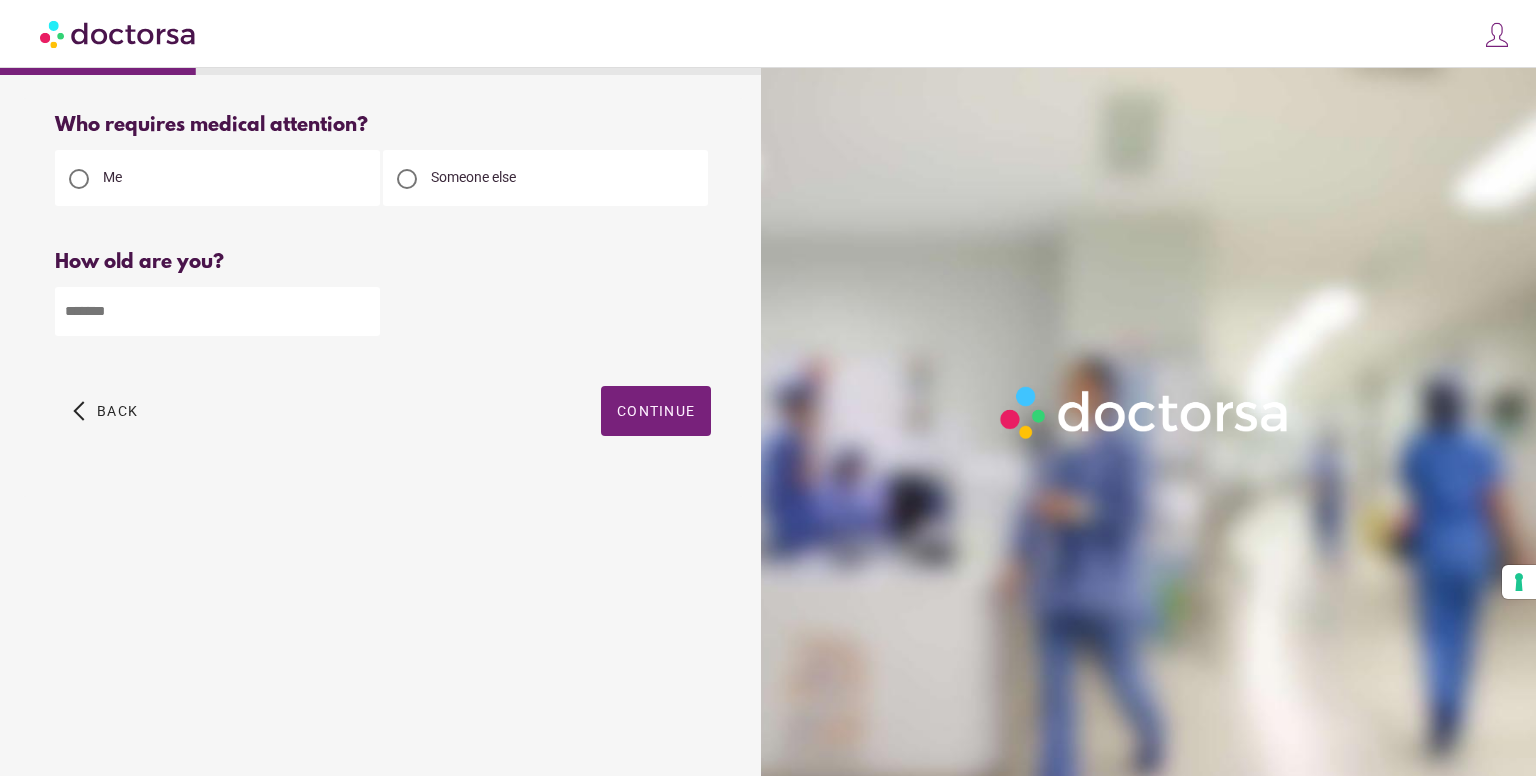 click at bounding box center [217, 311] 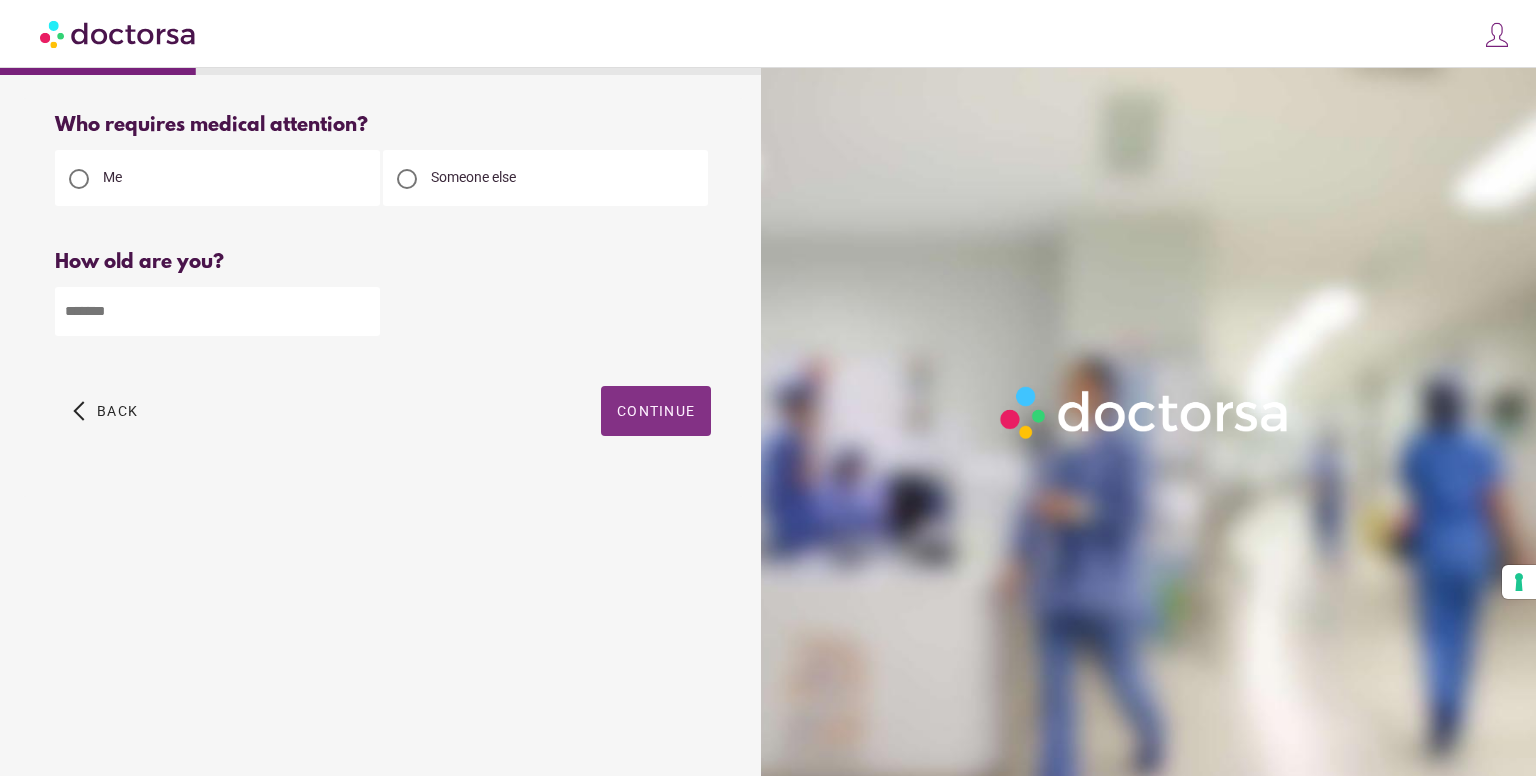 type on "**" 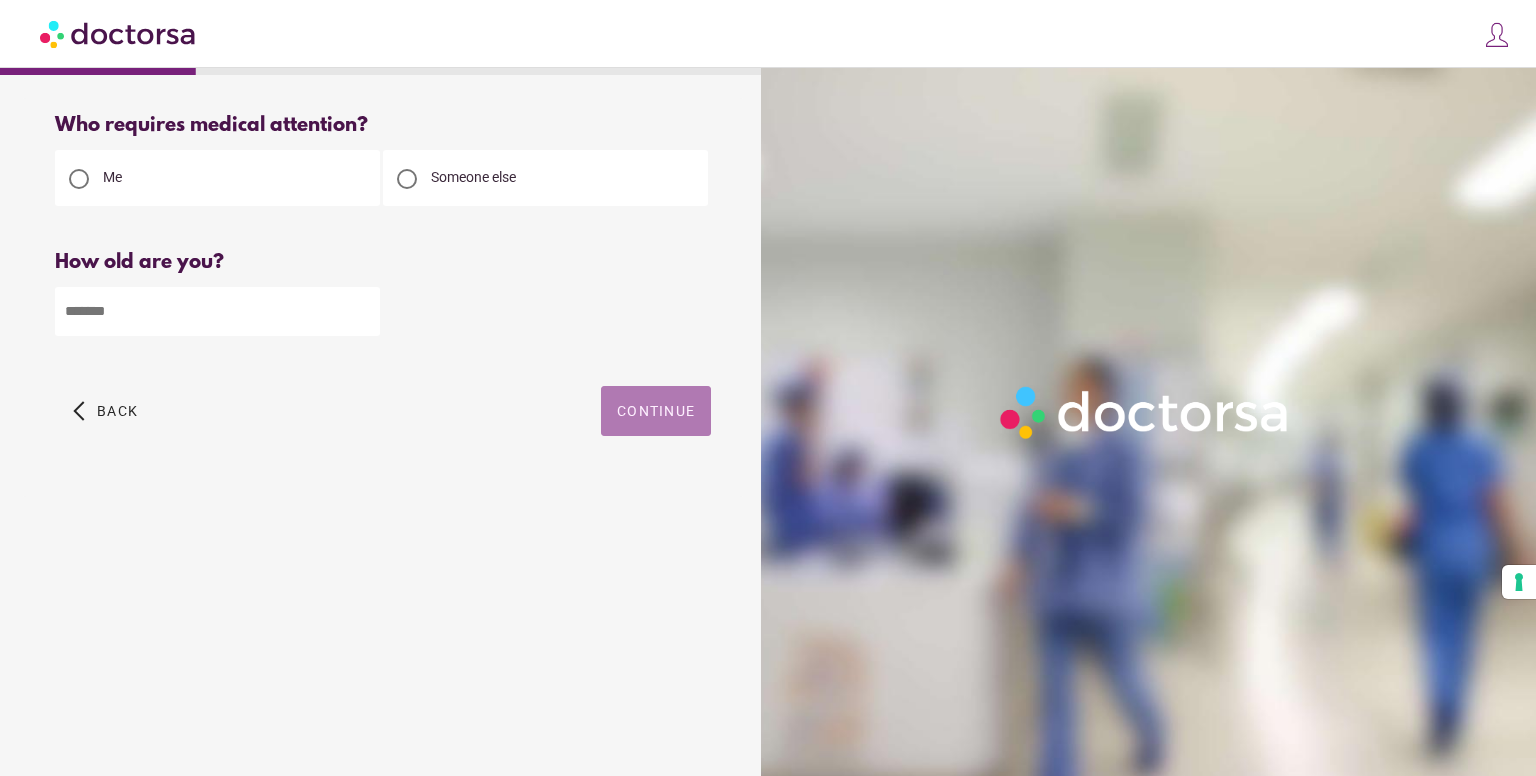 click on "Continue" at bounding box center [656, 411] 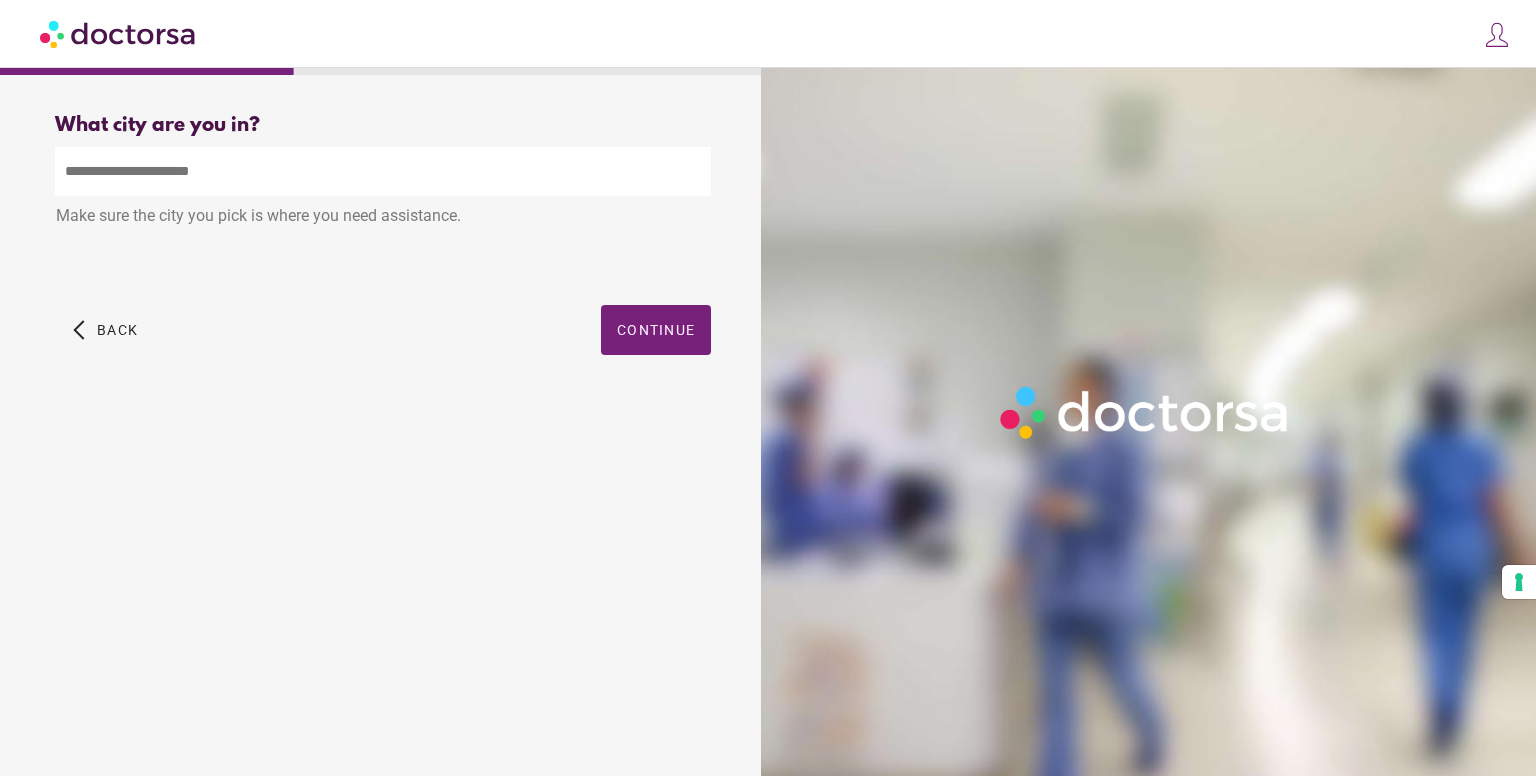 click at bounding box center [383, 171] 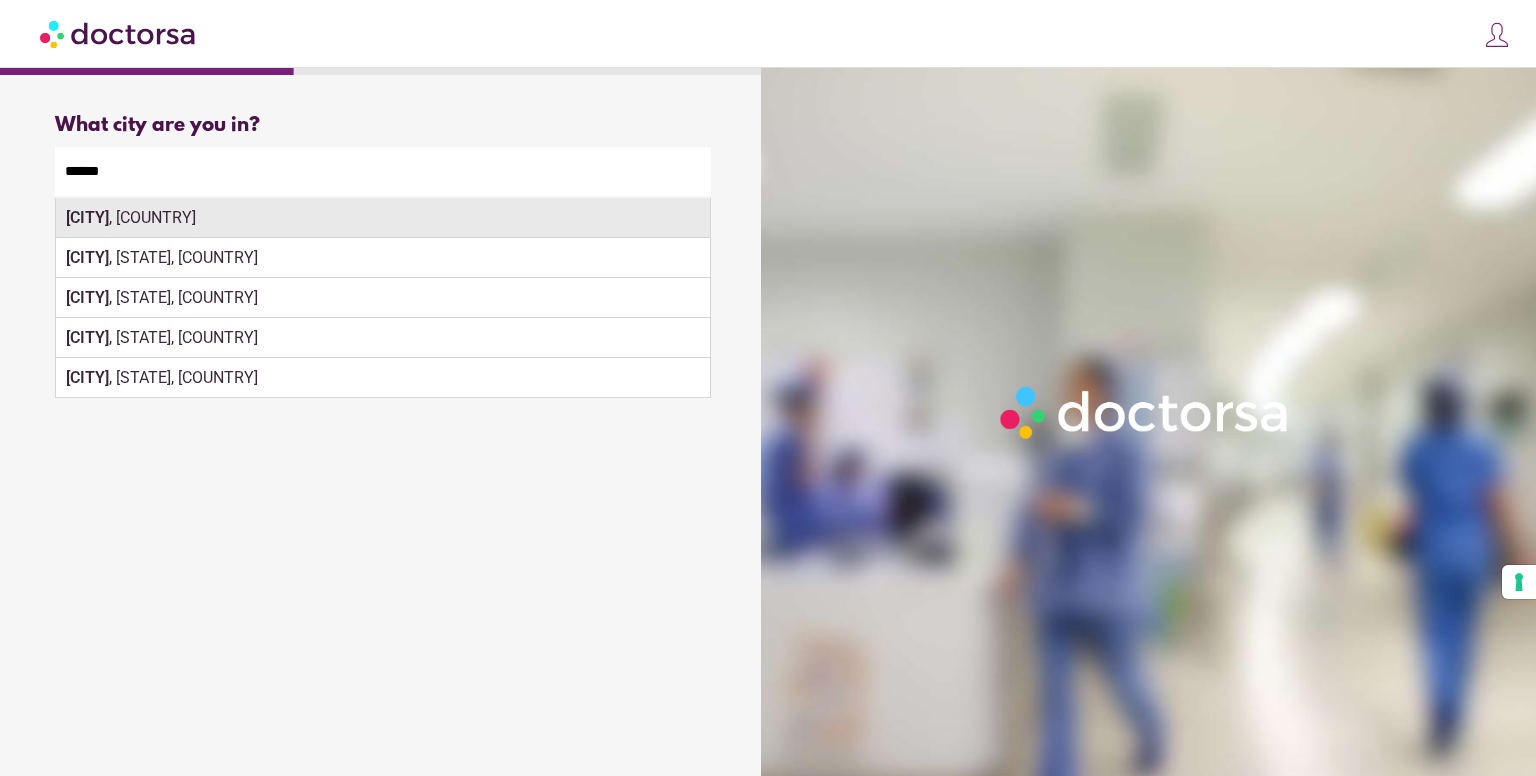click on "Berlin , Germany" at bounding box center [383, 218] 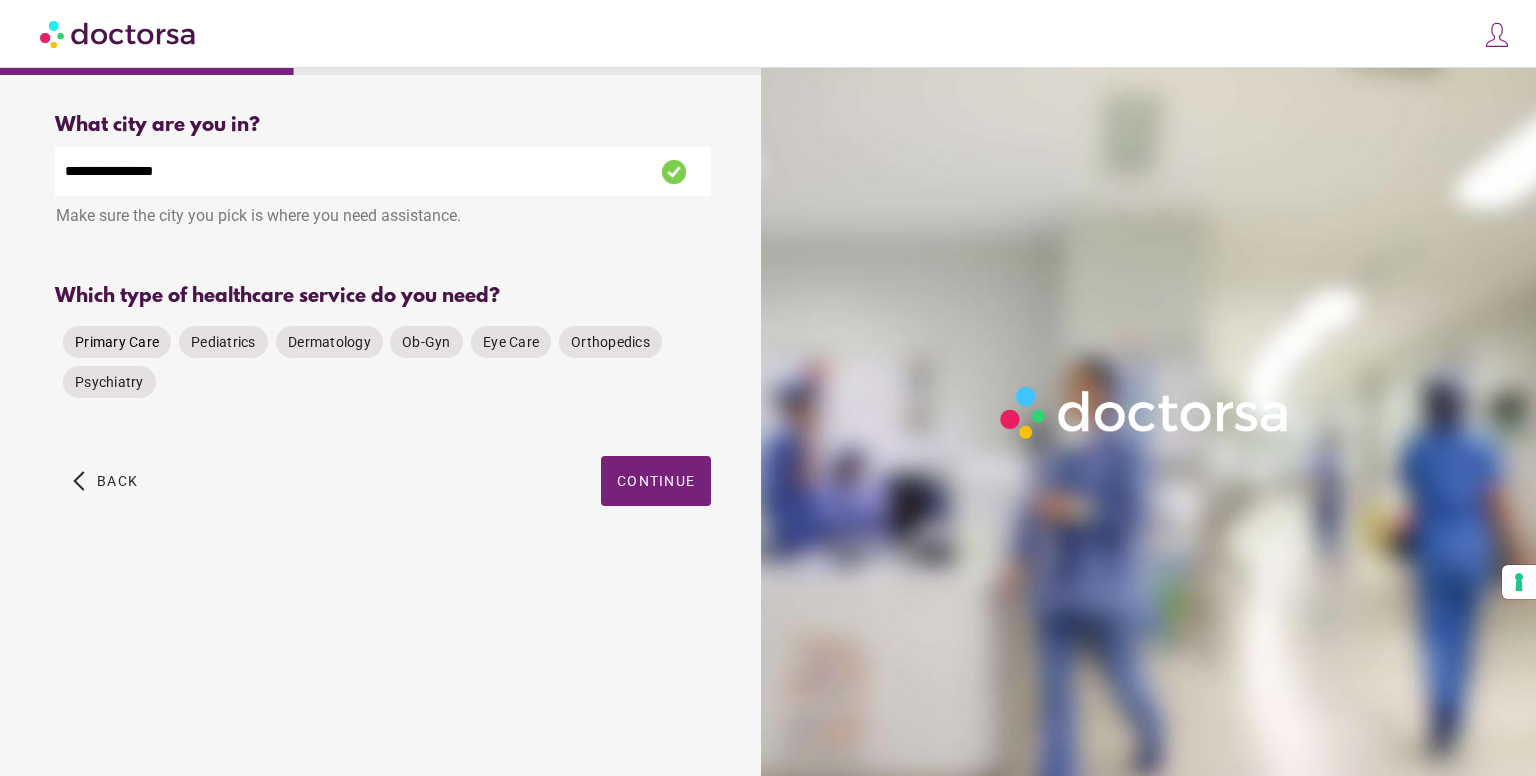 click on "Primary Care" at bounding box center [117, 342] 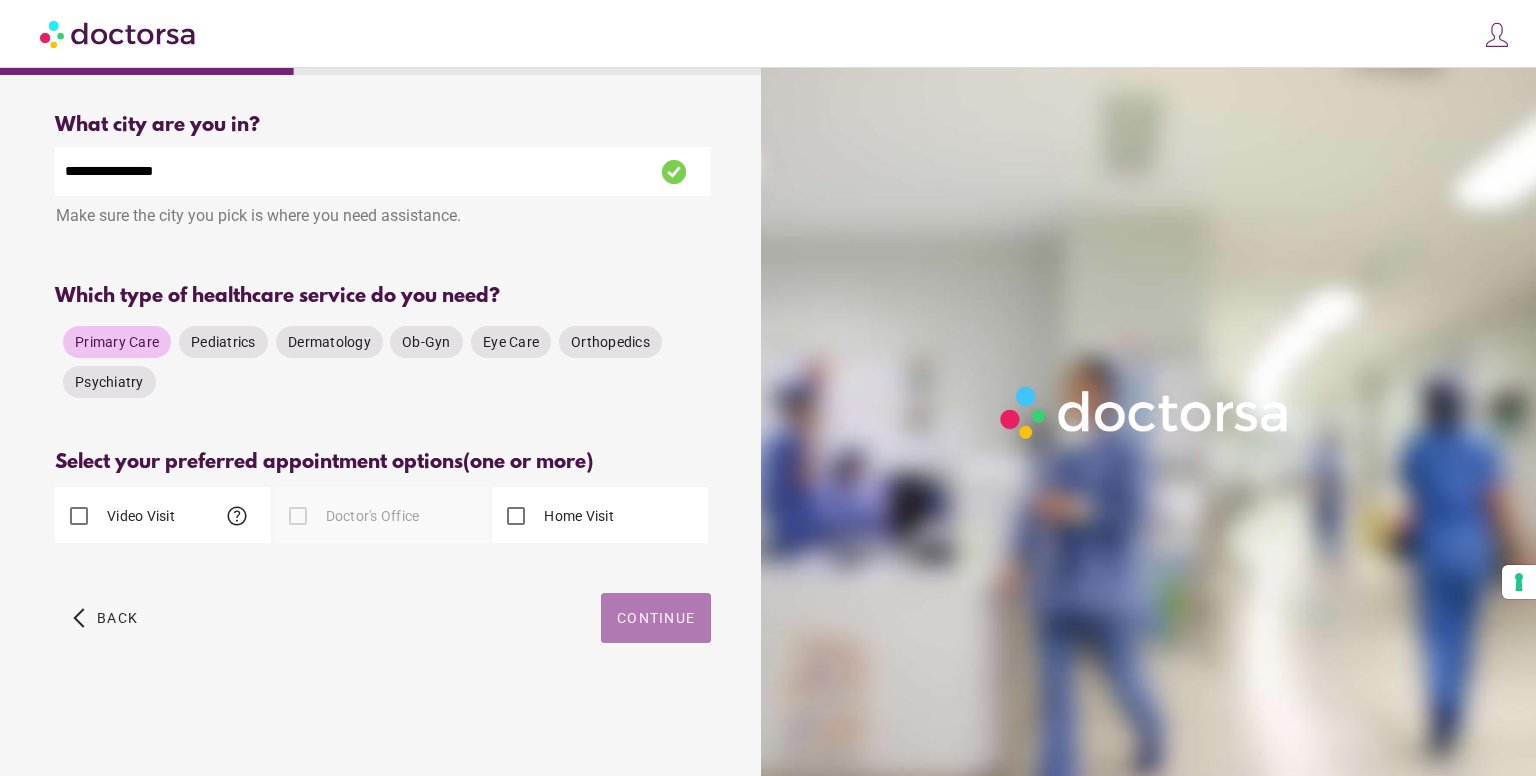 click on "Continue" at bounding box center [656, 618] 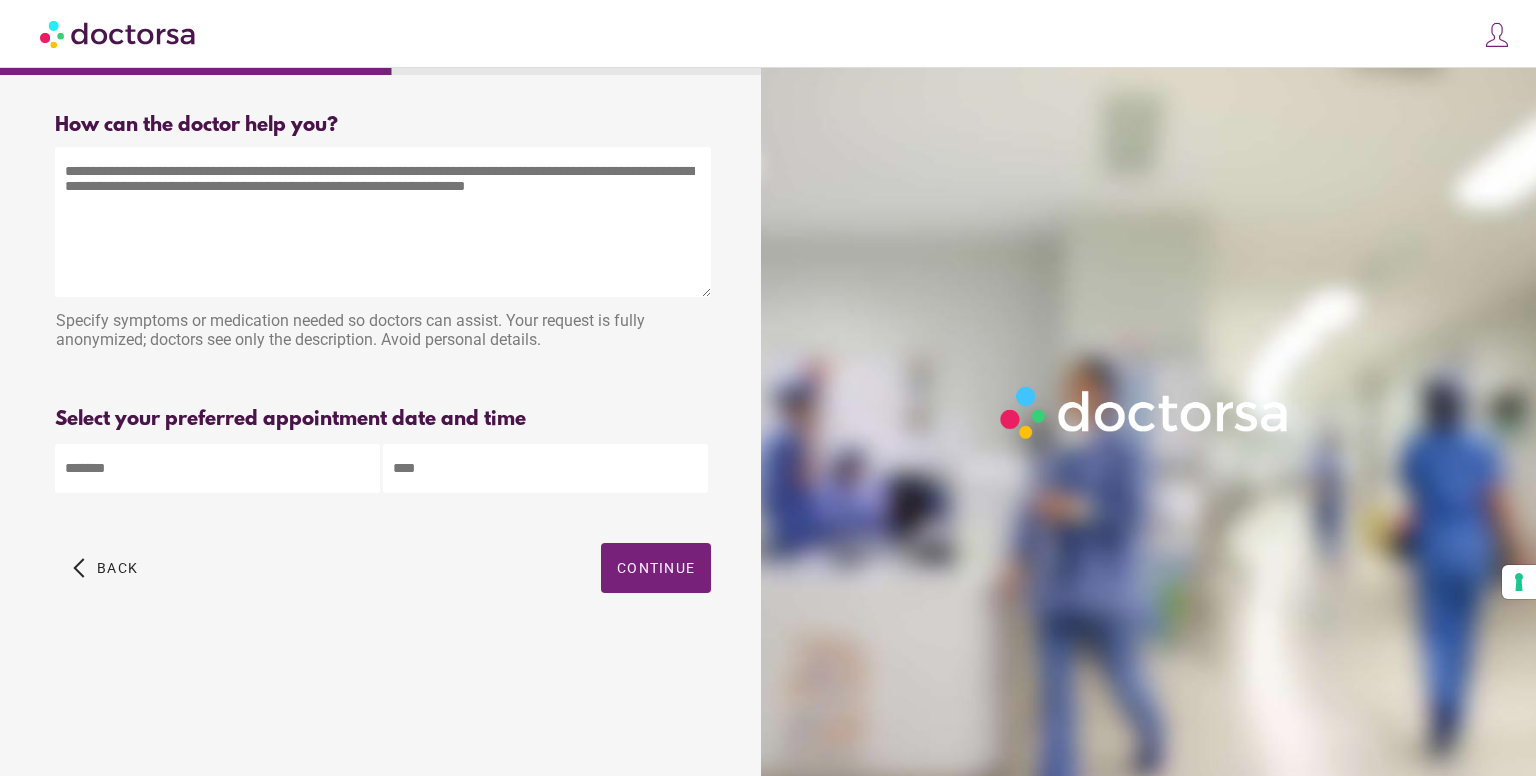 click at bounding box center [383, 222] 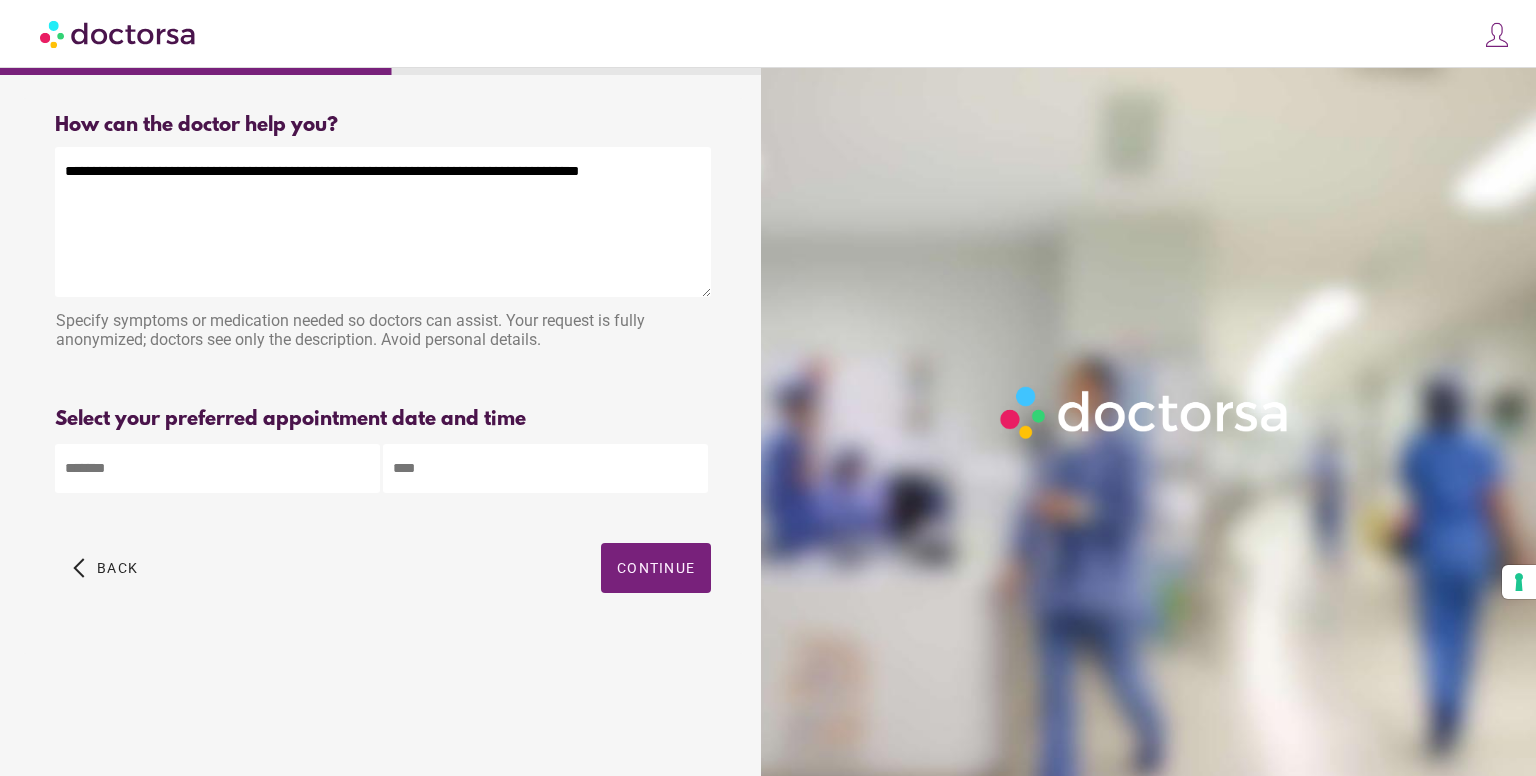 paste on "**********" 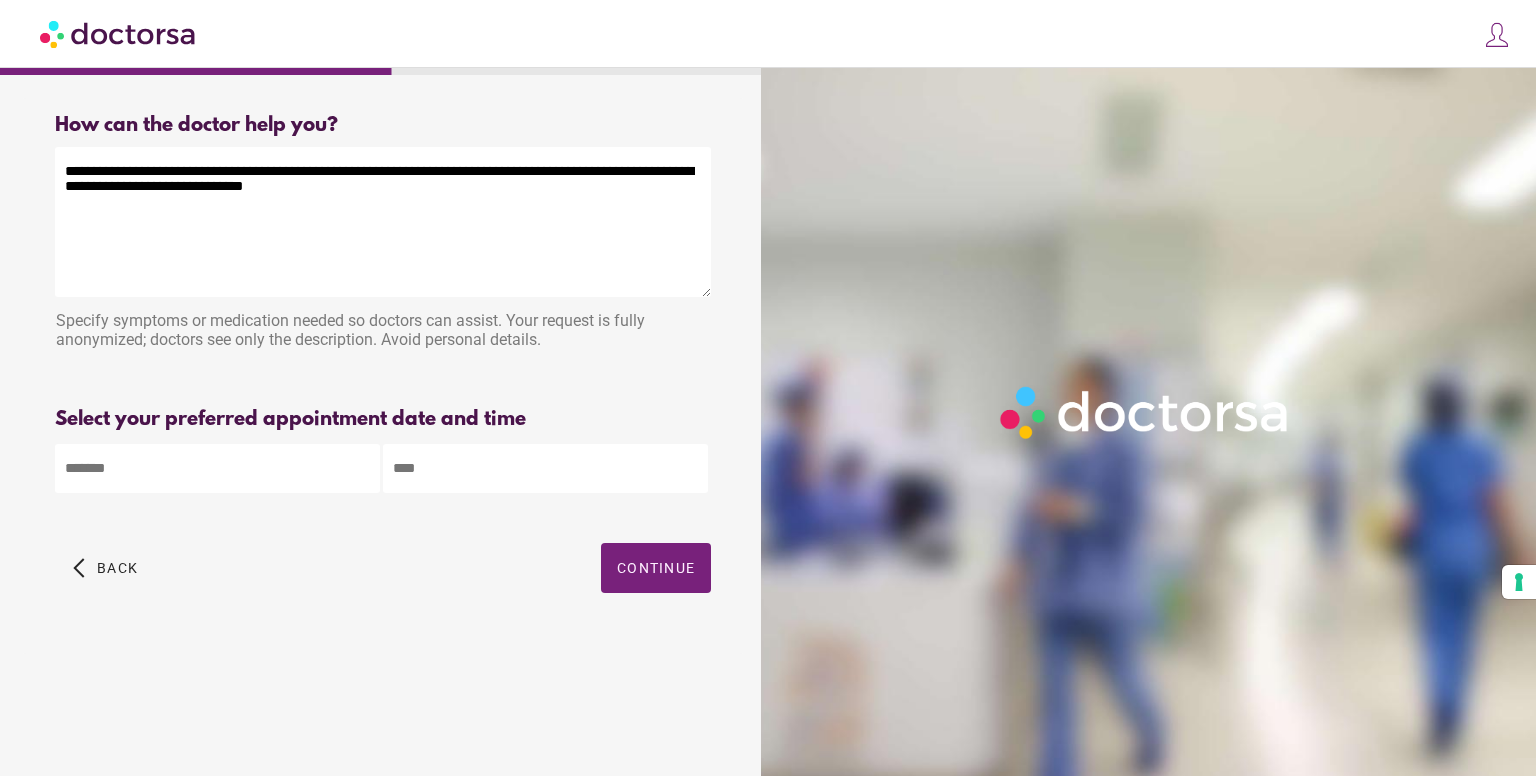 type on "**********" 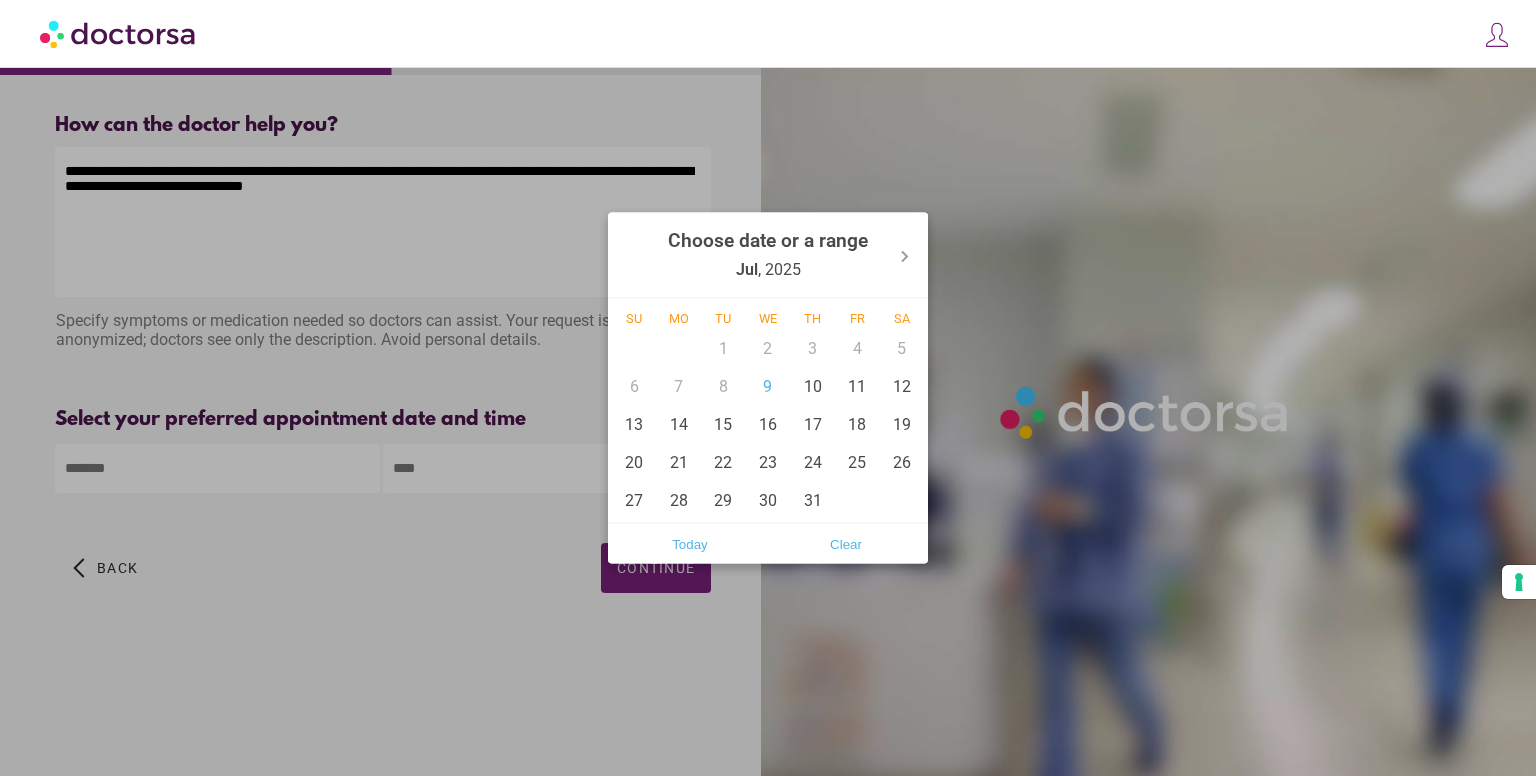 click on "**********" at bounding box center (768, 388) 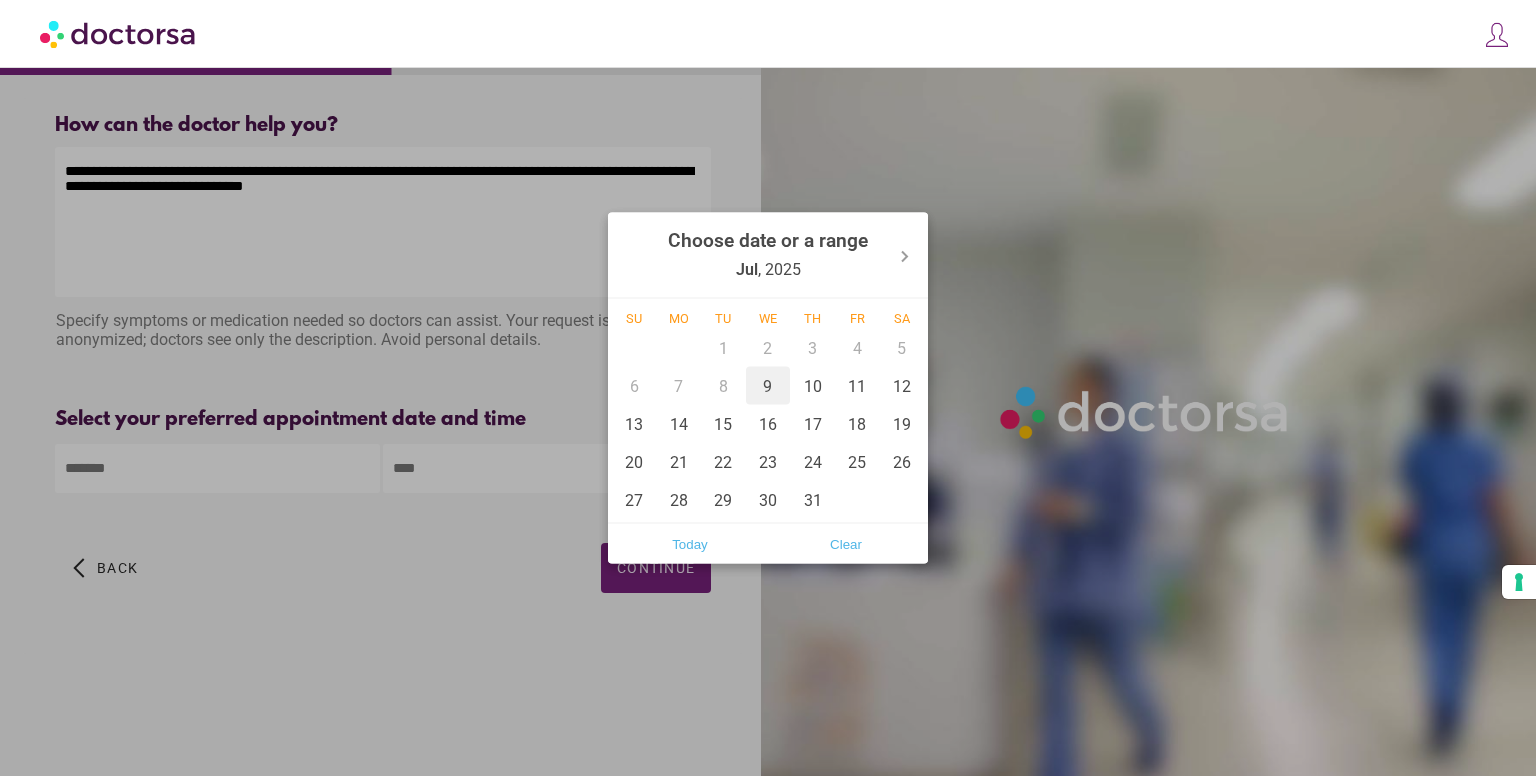 click on "9" at bounding box center [768, 386] 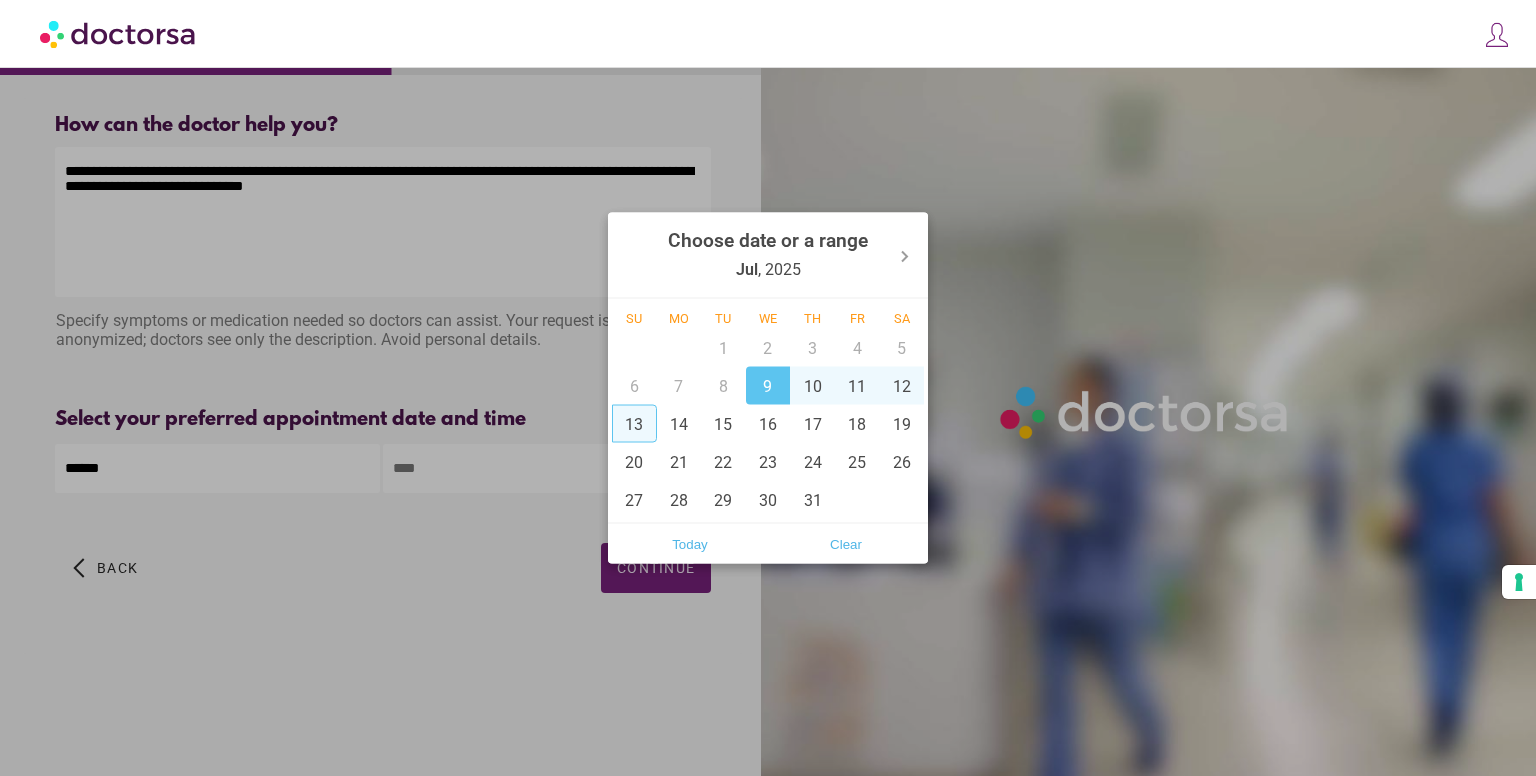 click at bounding box center [768, 388] 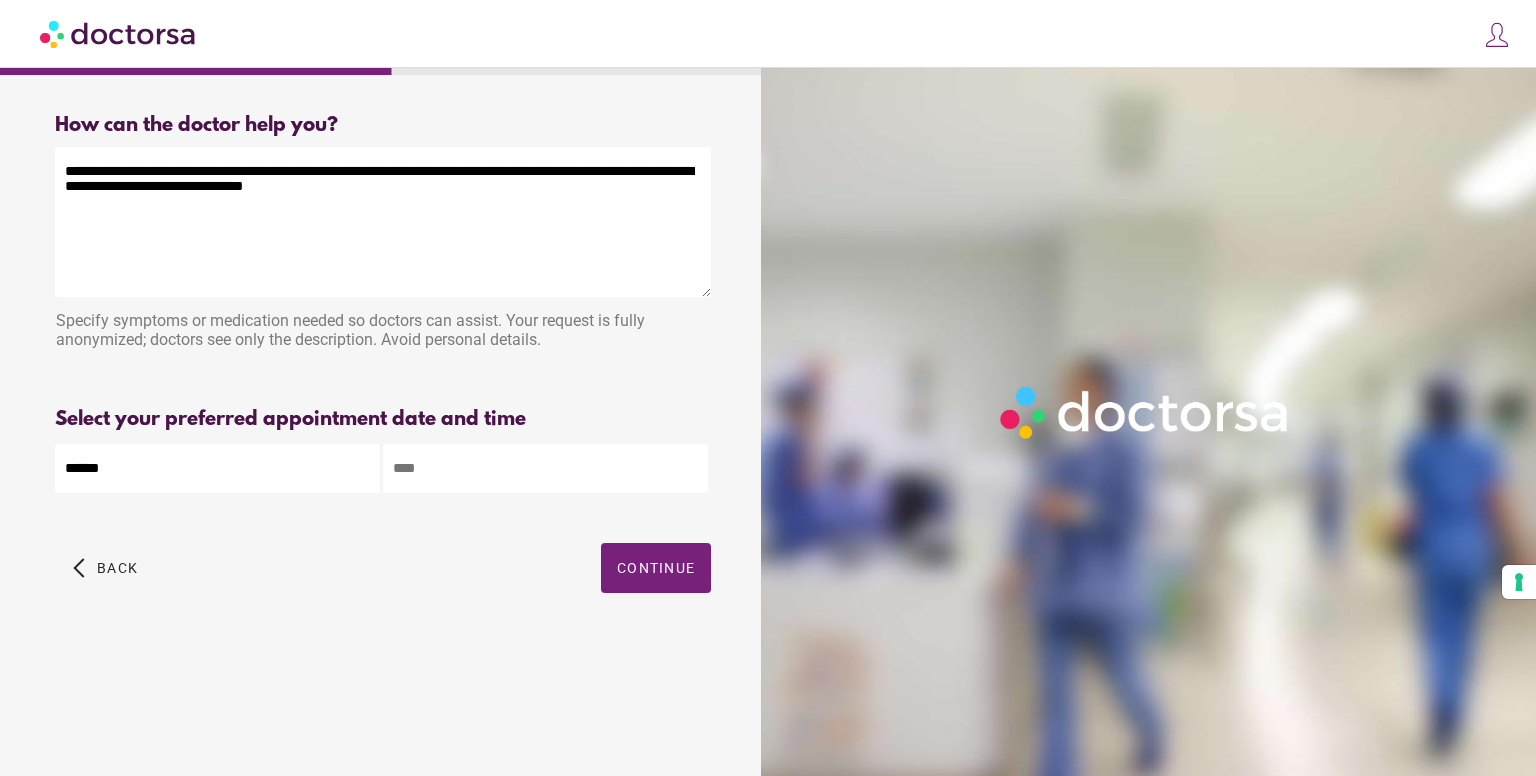 click at bounding box center (545, 468) 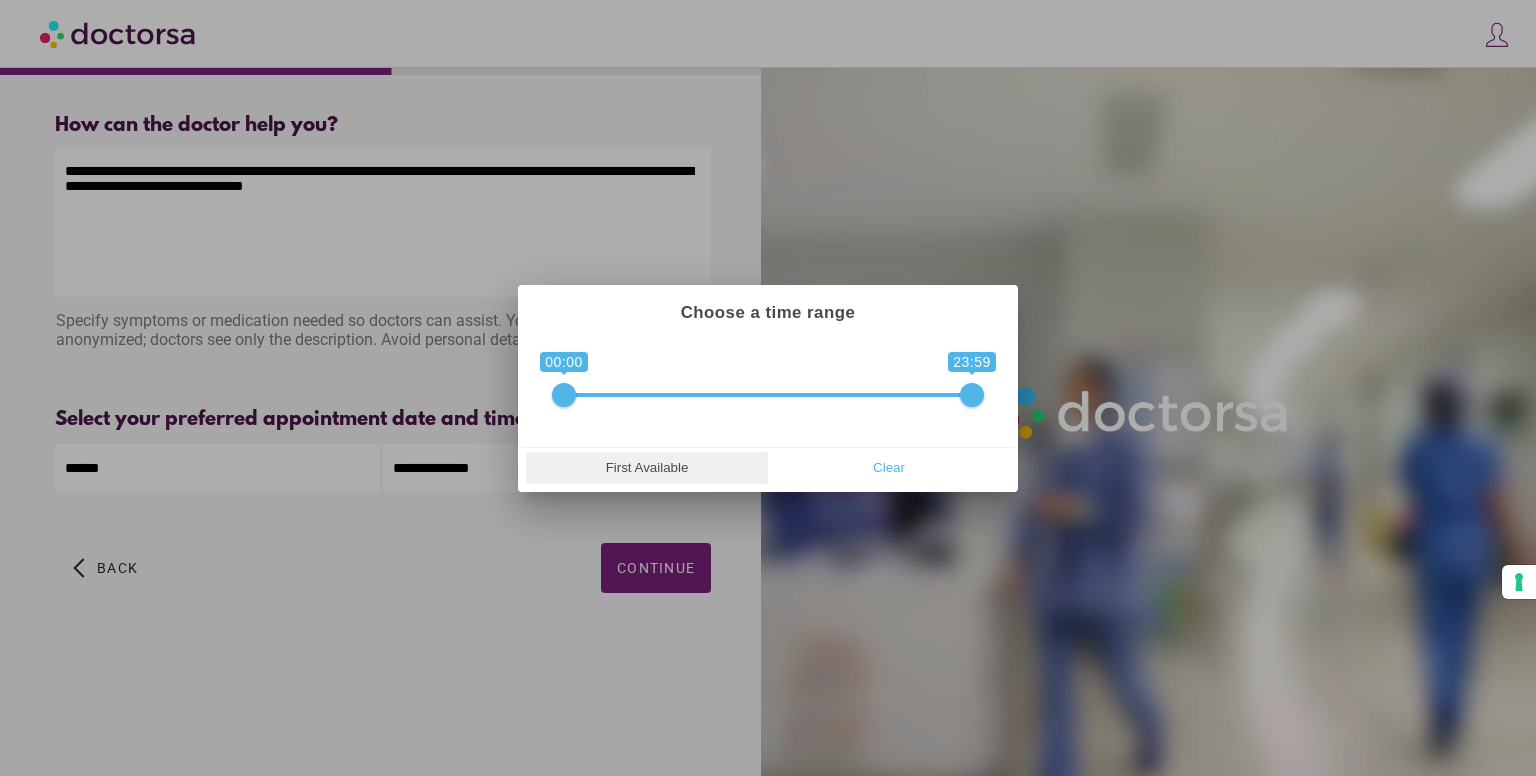 click on "First Available" at bounding box center (647, 468) 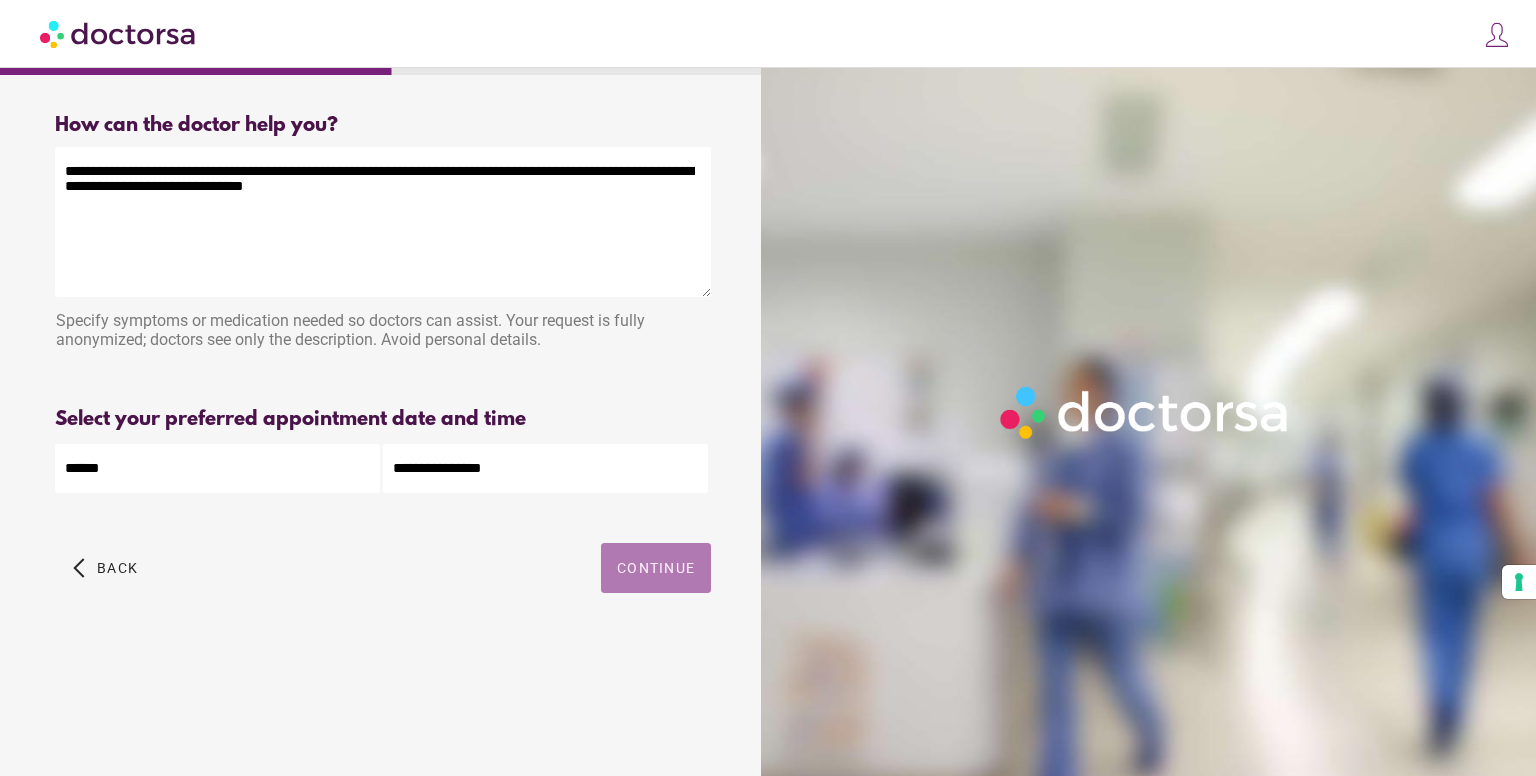 click at bounding box center [656, 568] 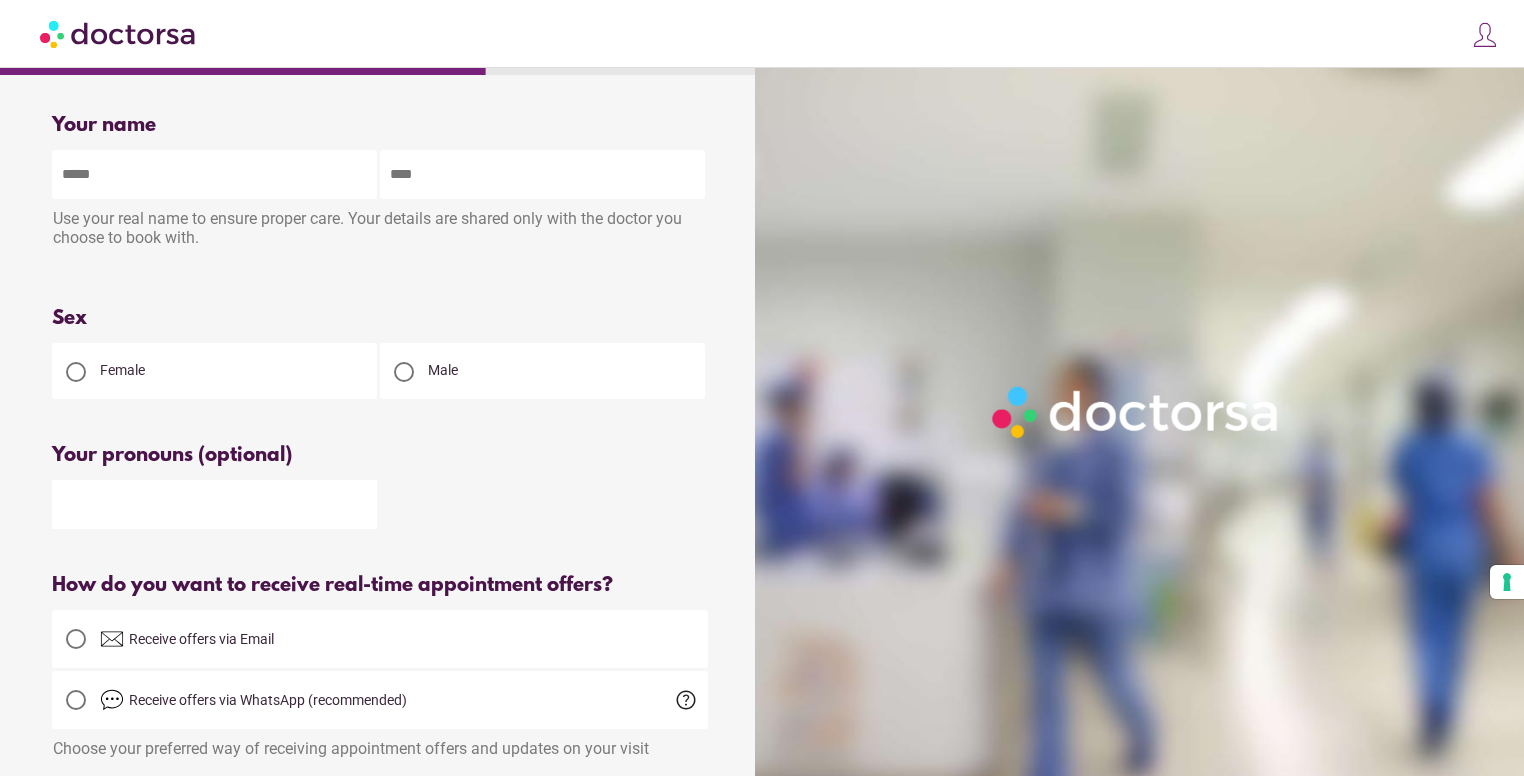 click at bounding box center [214, 174] 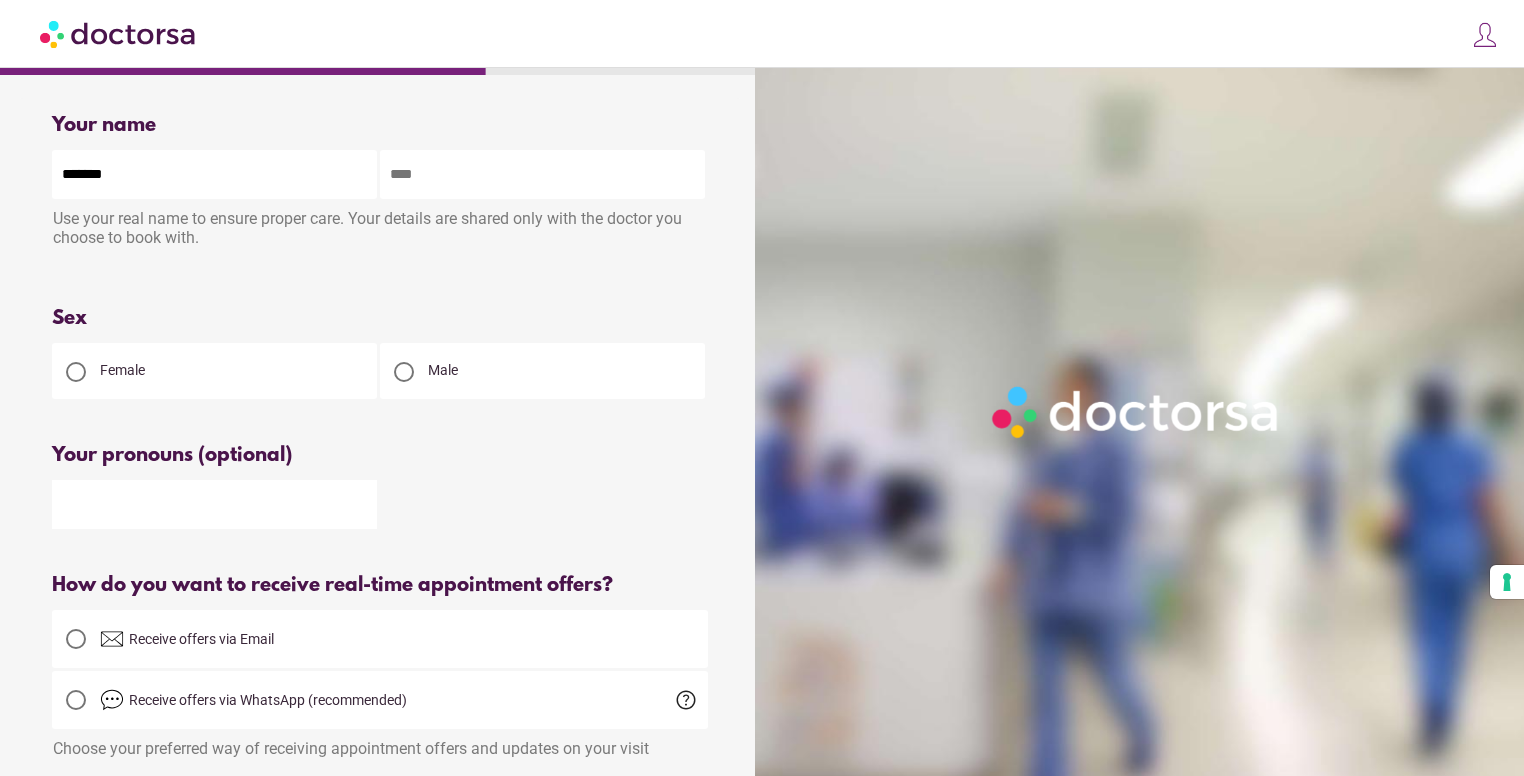 type on "****" 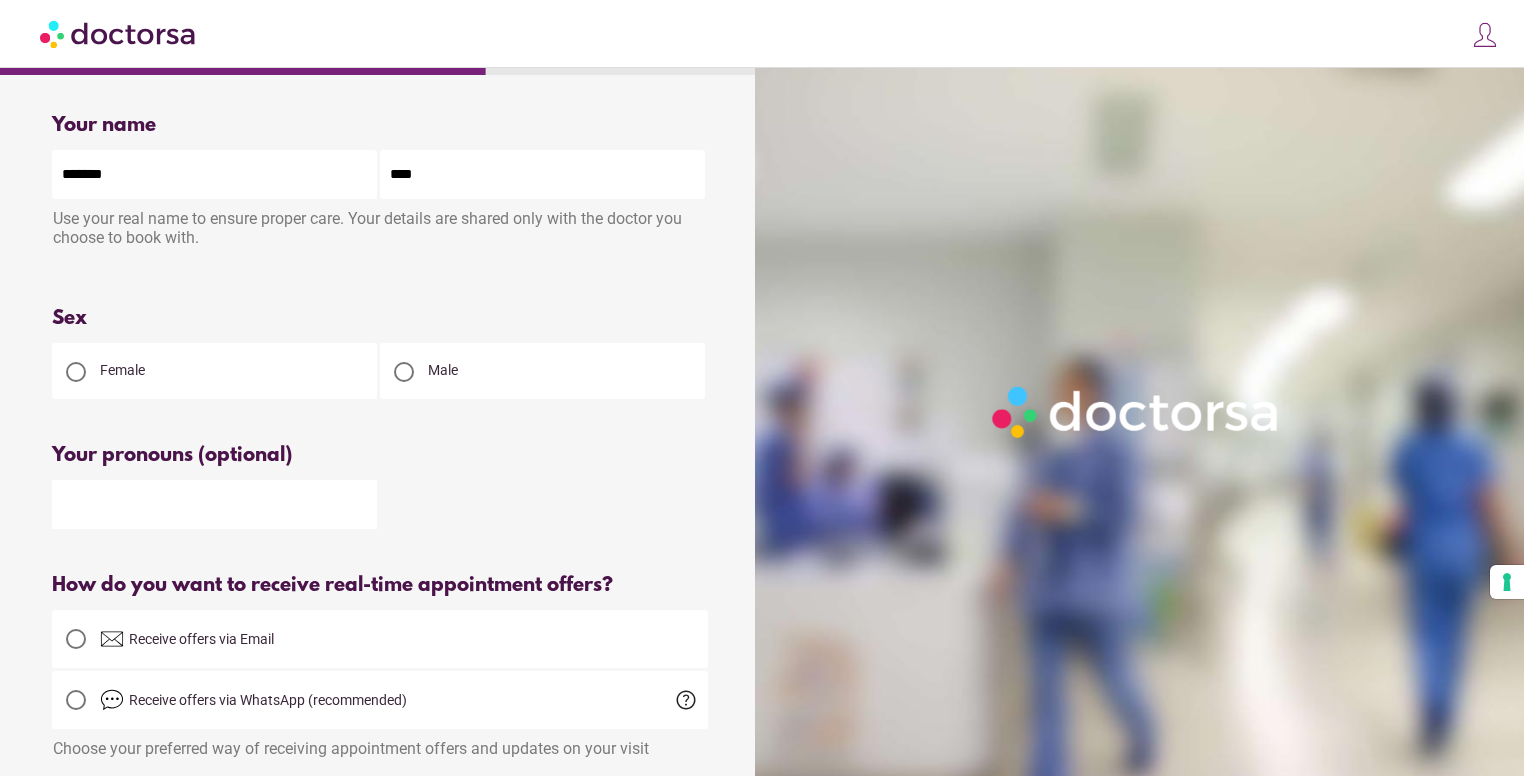 type on "**********" 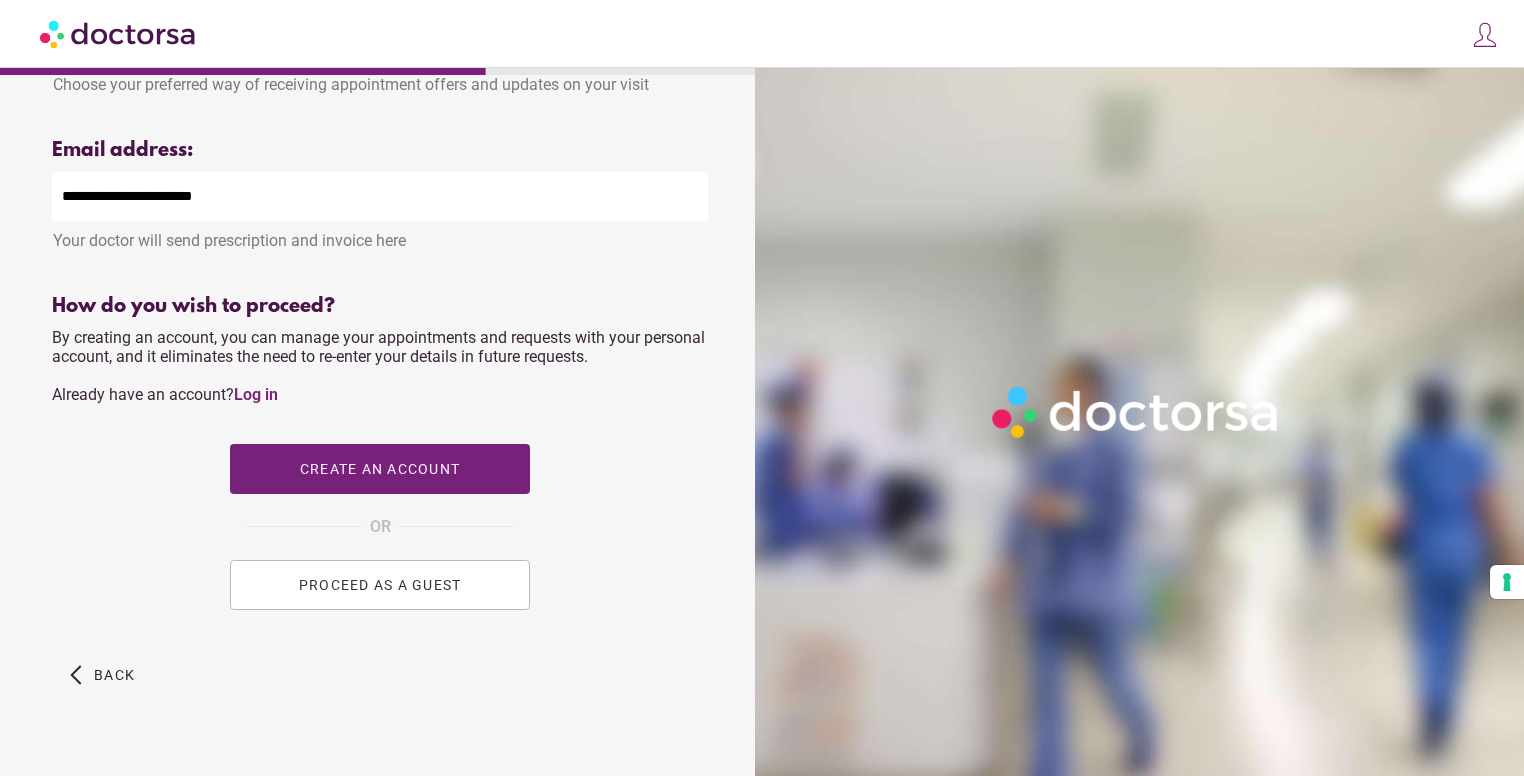scroll, scrollTop: 668, scrollLeft: 0, axis: vertical 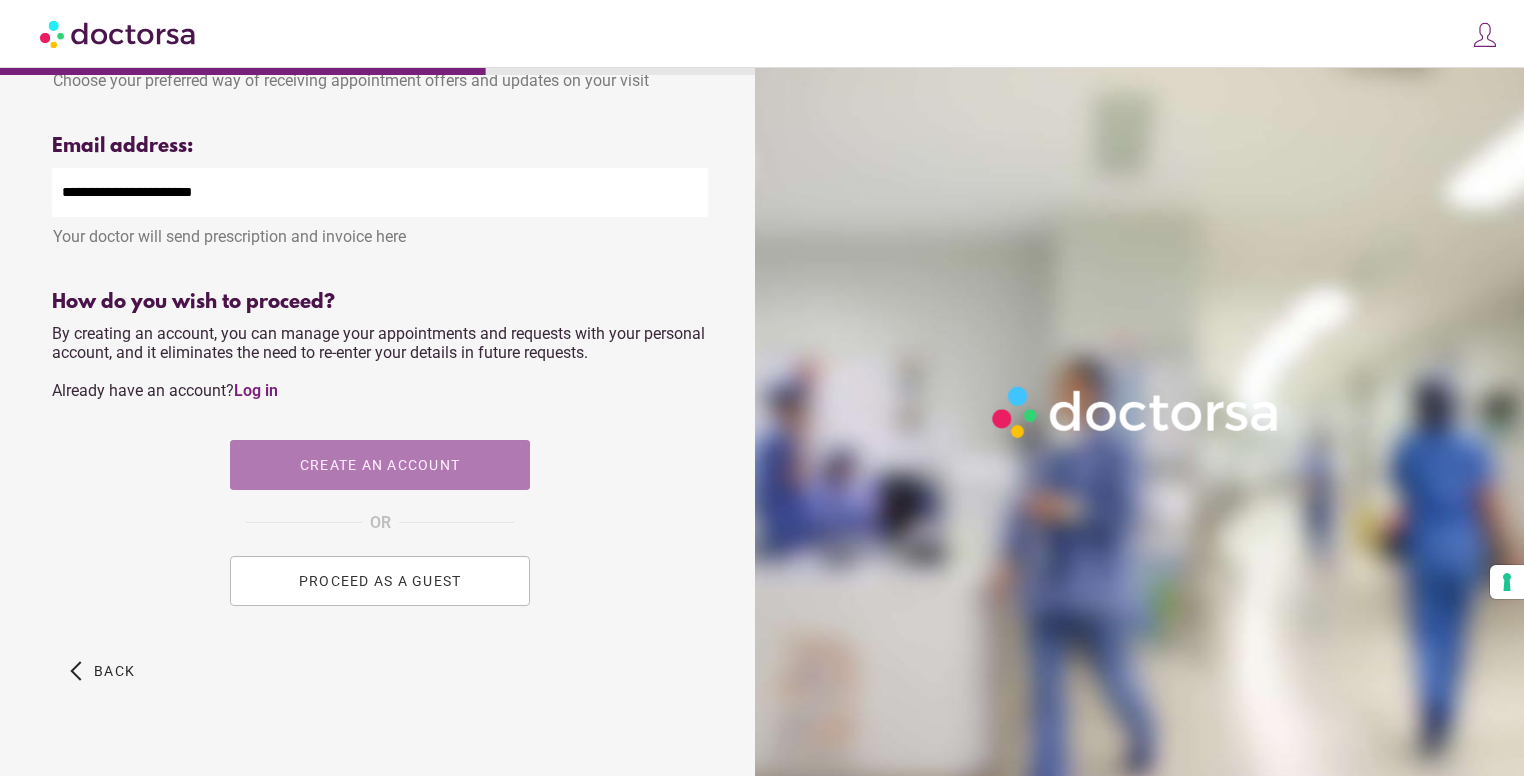 click on "Create an account" at bounding box center [380, 465] 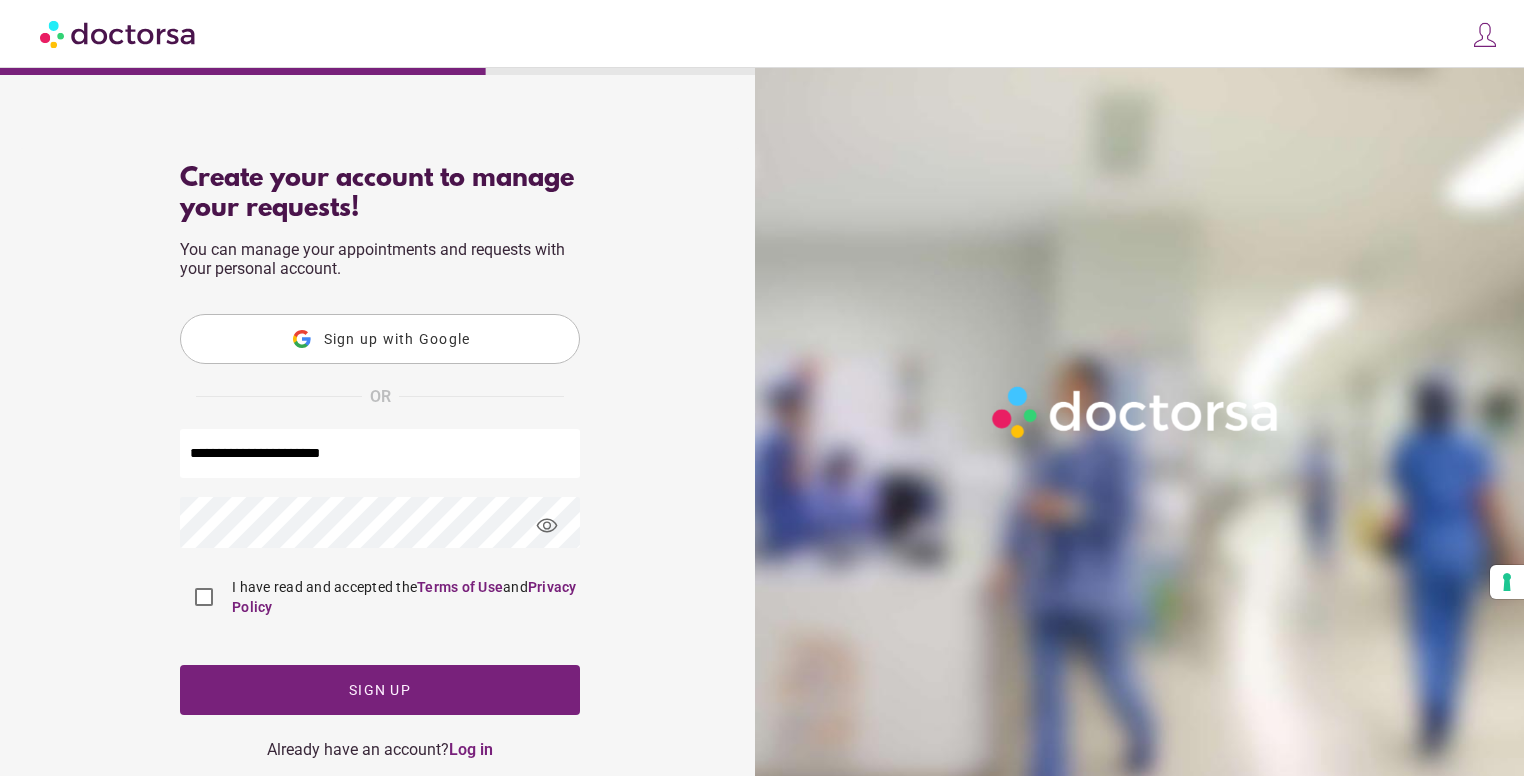 click on "Sign up with Google" at bounding box center (397, 339) 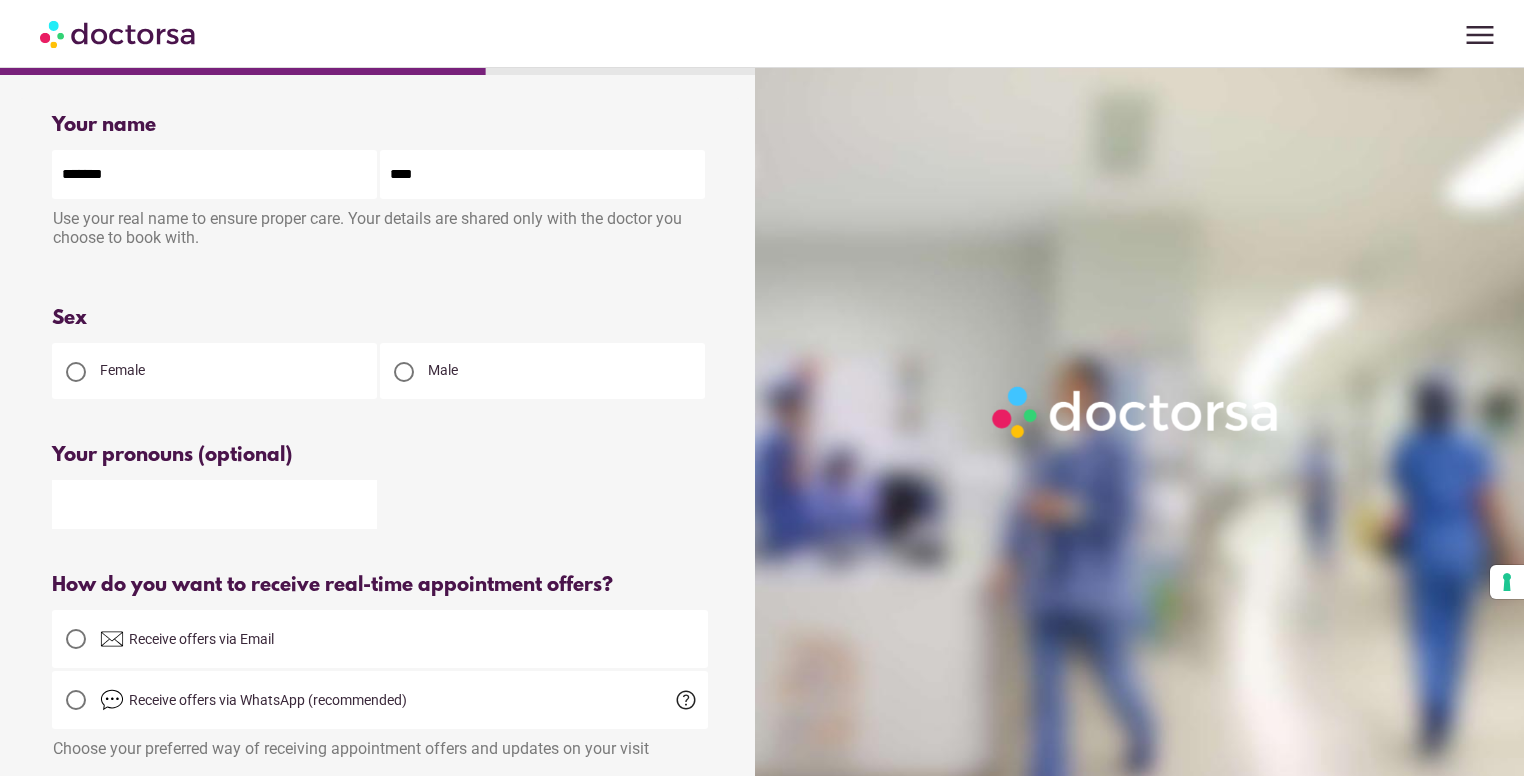 scroll, scrollTop: 0, scrollLeft: 0, axis: both 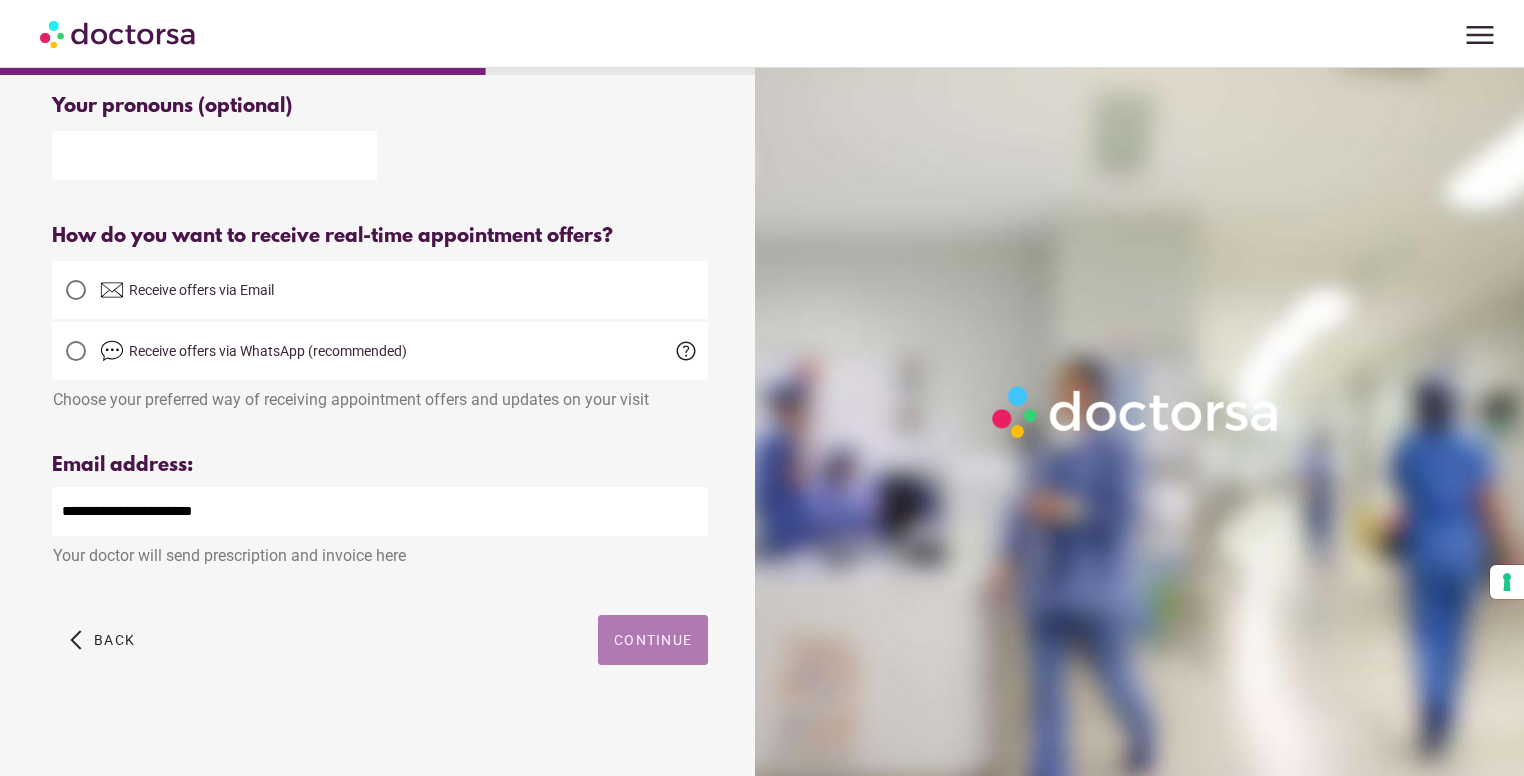 click on "Continue" at bounding box center [653, 640] 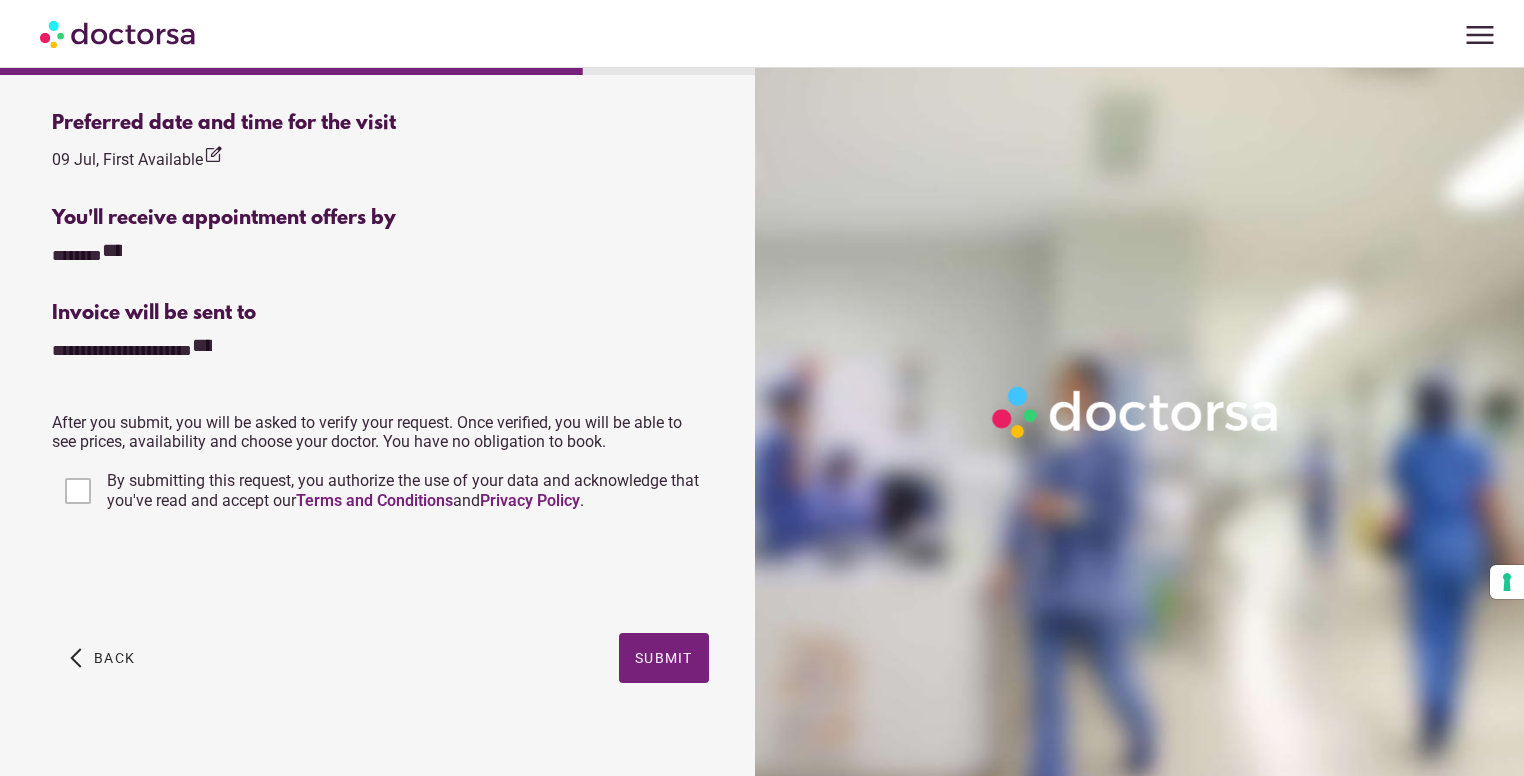 scroll, scrollTop: 662, scrollLeft: 0, axis: vertical 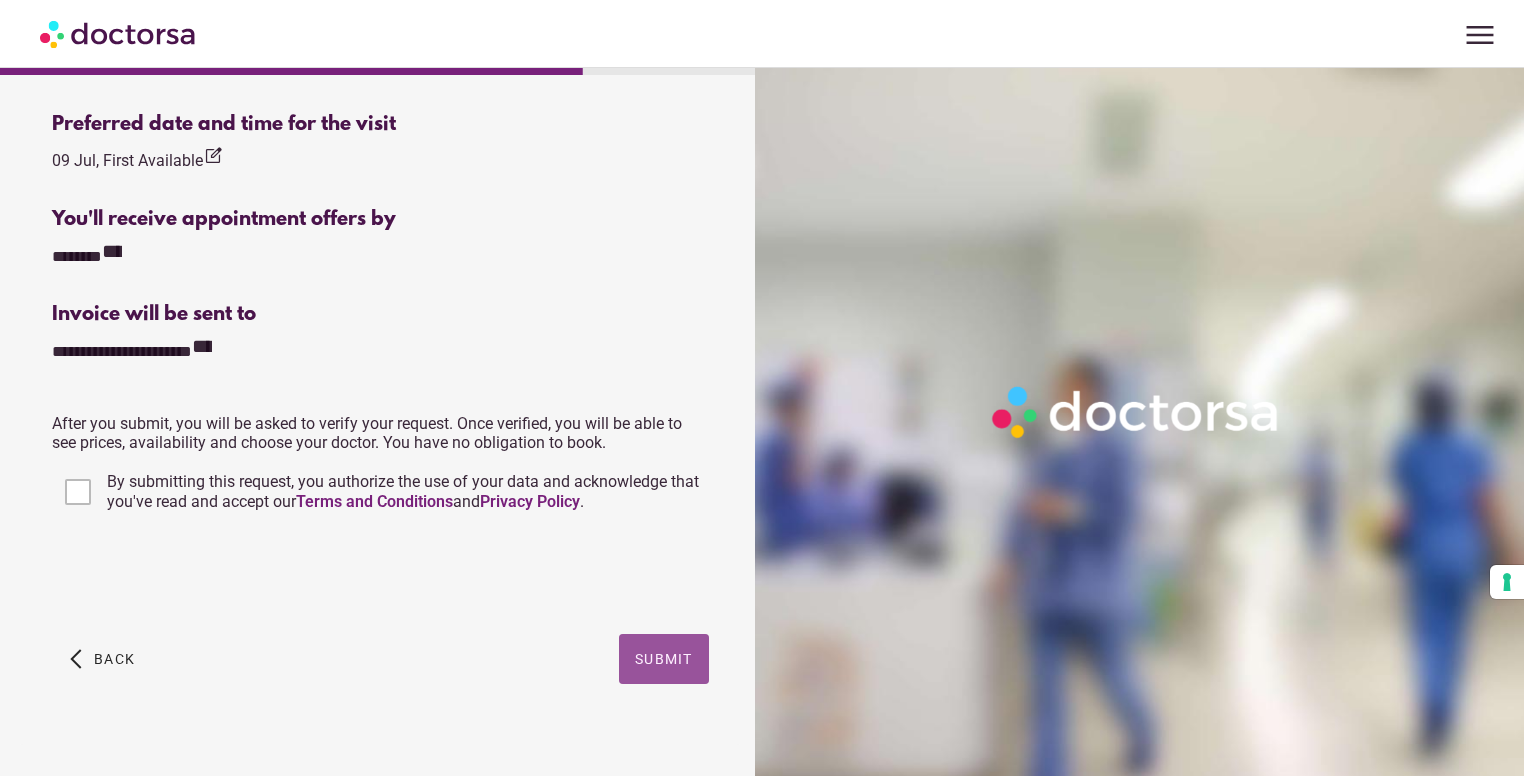 click on "Submit" at bounding box center [664, 659] 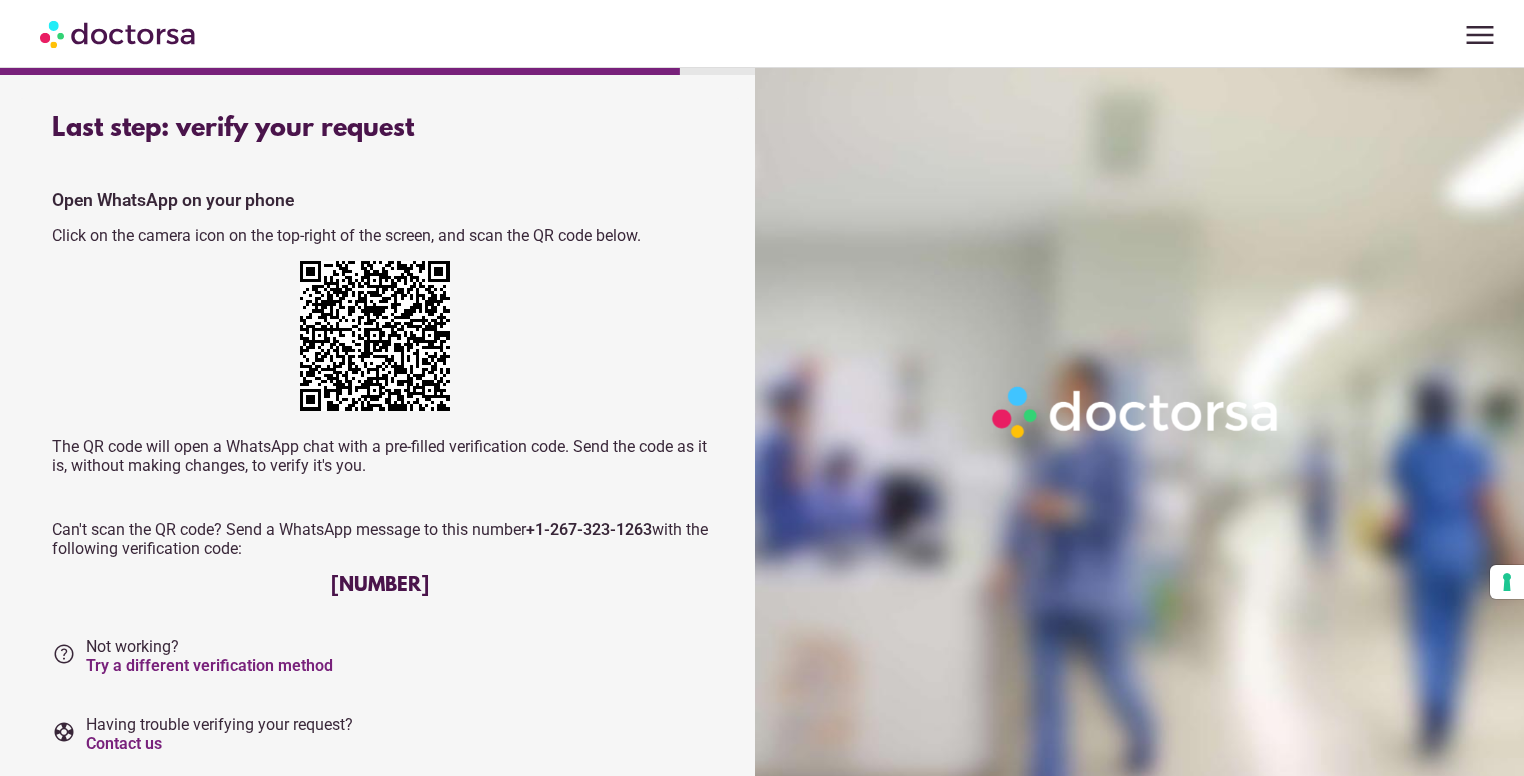 scroll, scrollTop: 0, scrollLeft: 0, axis: both 